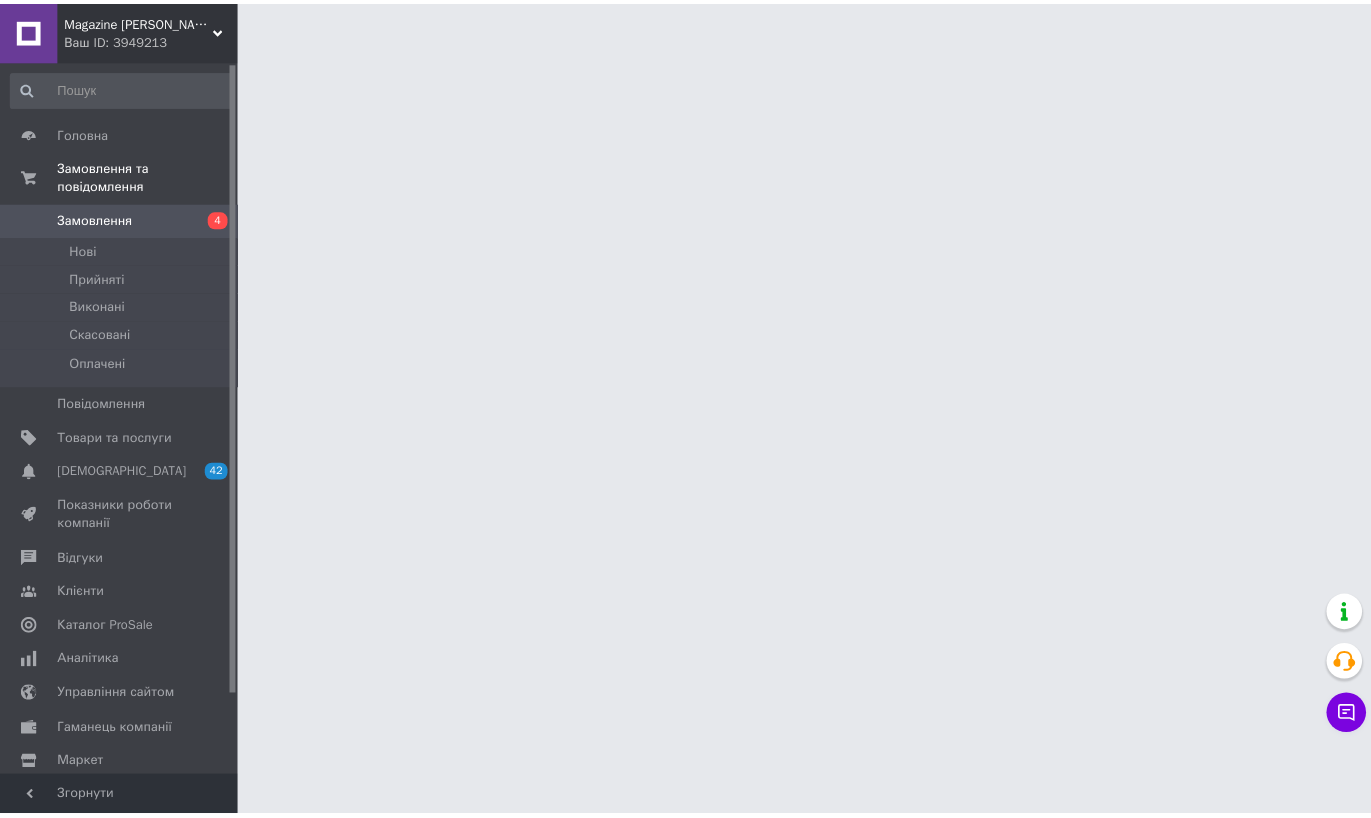 scroll, scrollTop: 0, scrollLeft: 0, axis: both 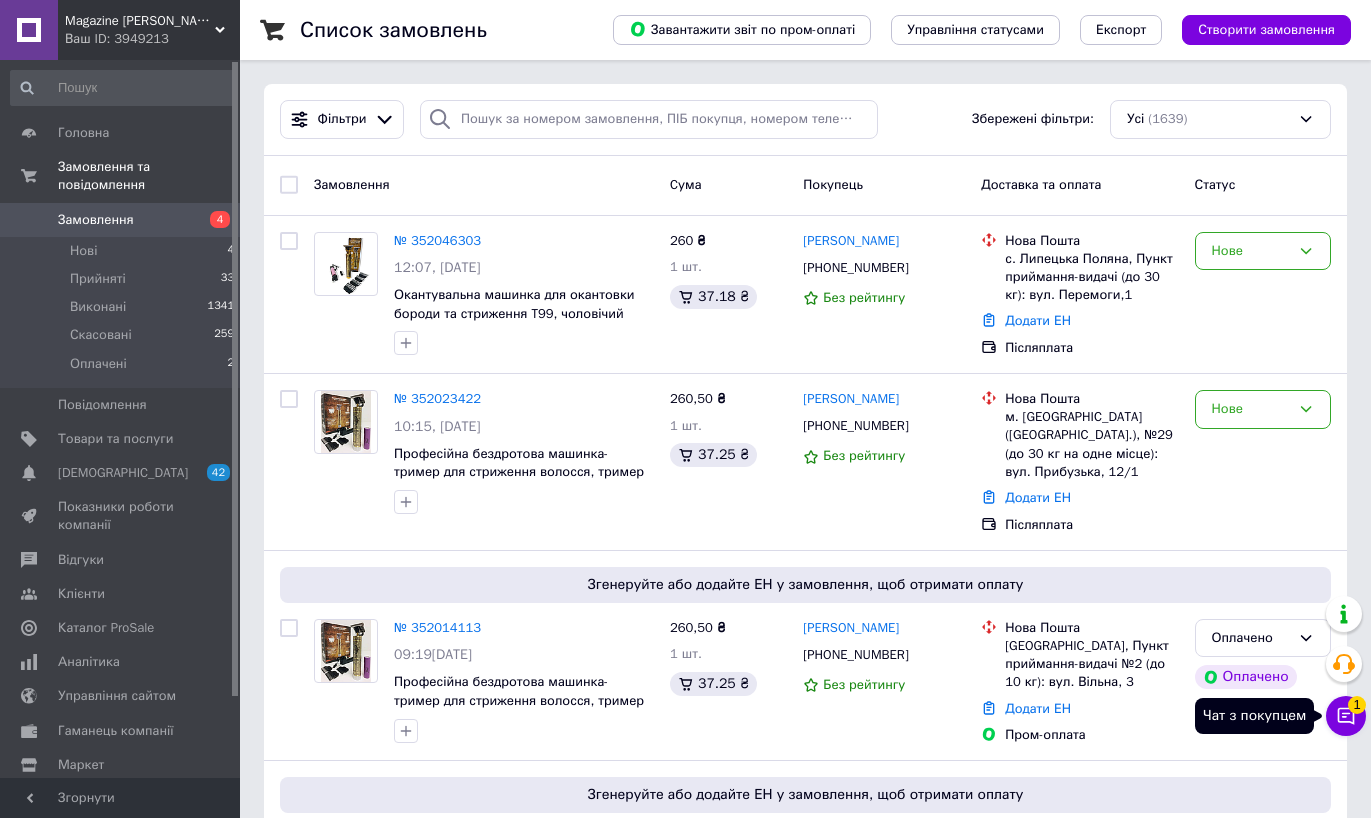 click 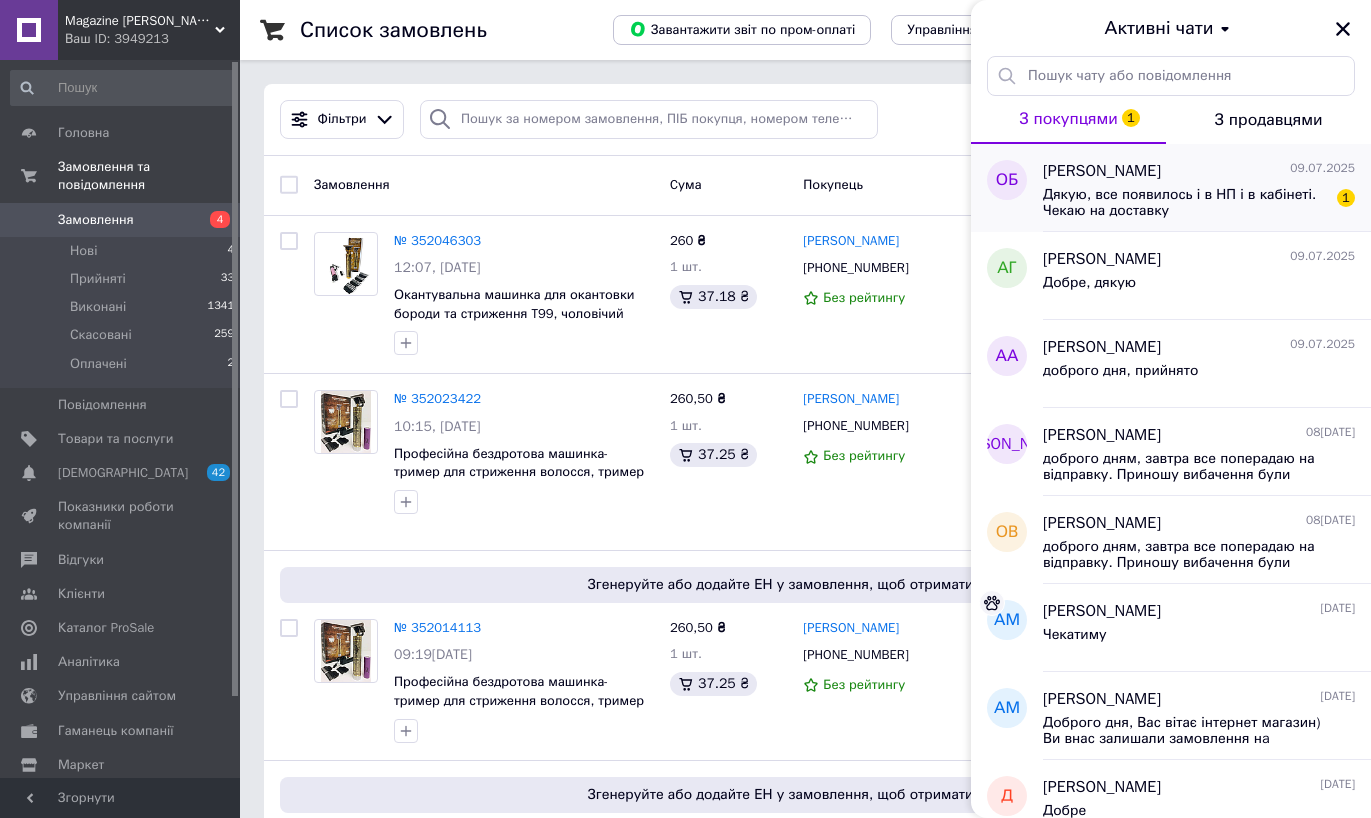 click on "09.07.2025" at bounding box center (1322, 168) 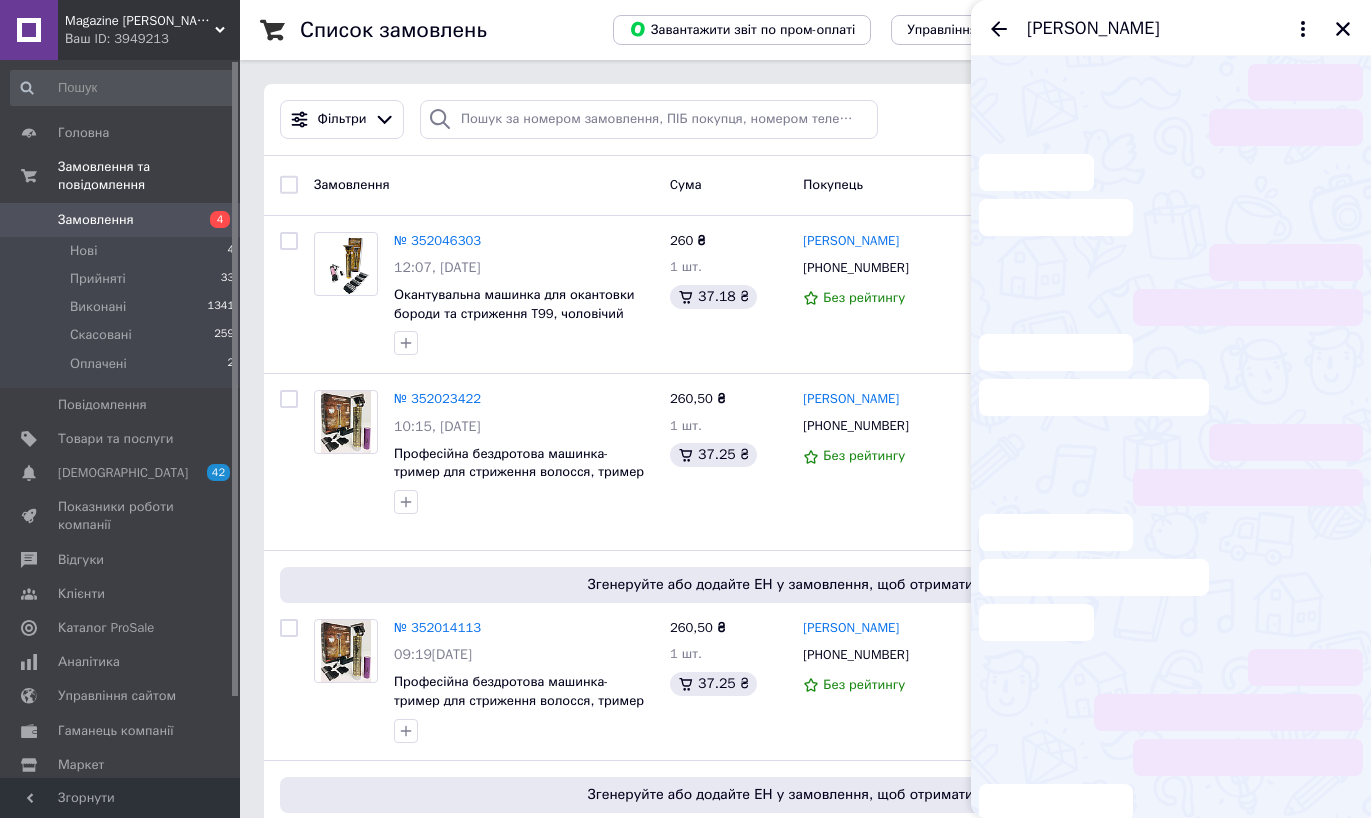 scroll, scrollTop: 387, scrollLeft: 0, axis: vertical 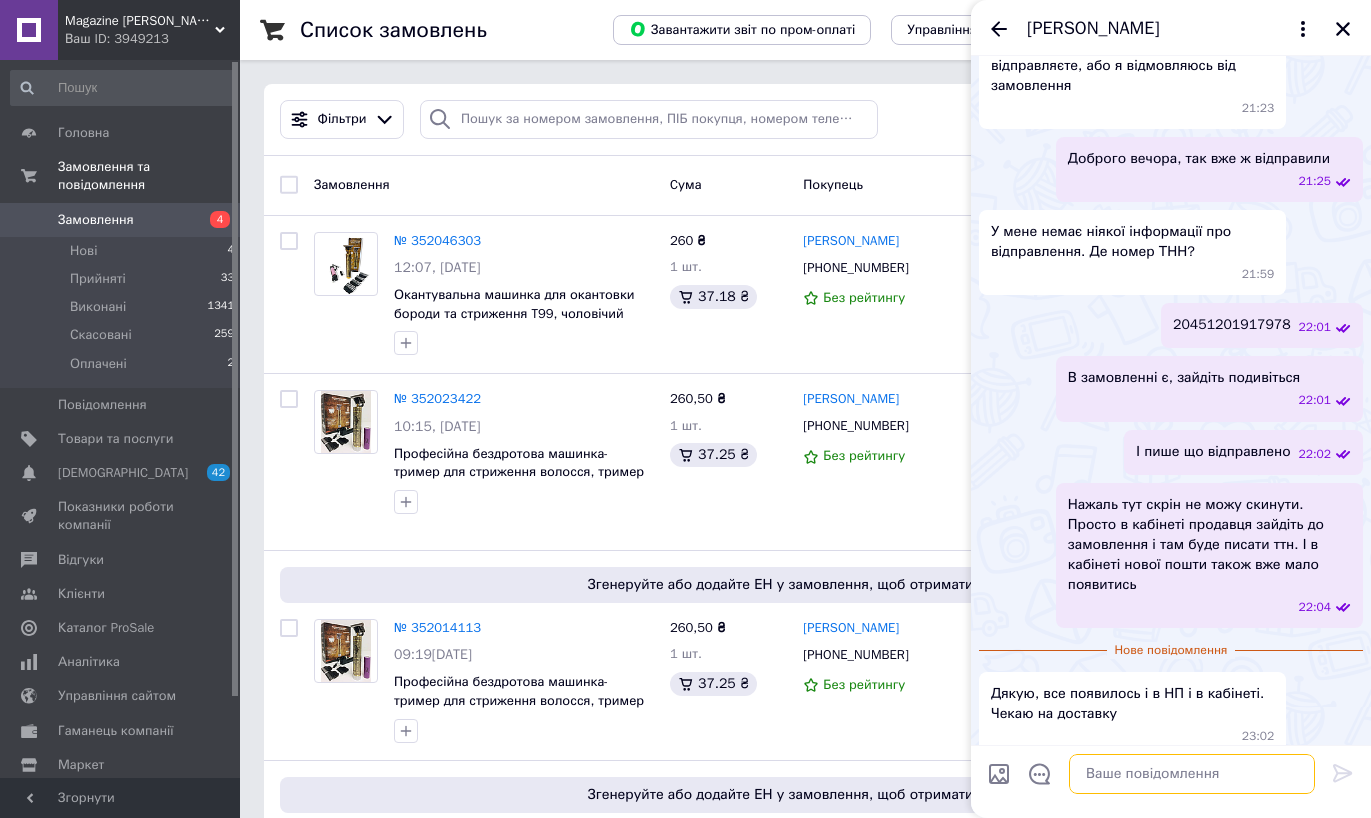drag, startPoint x: 1196, startPoint y: 757, endPoint x: 1206, endPoint y: 763, distance: 11.661903 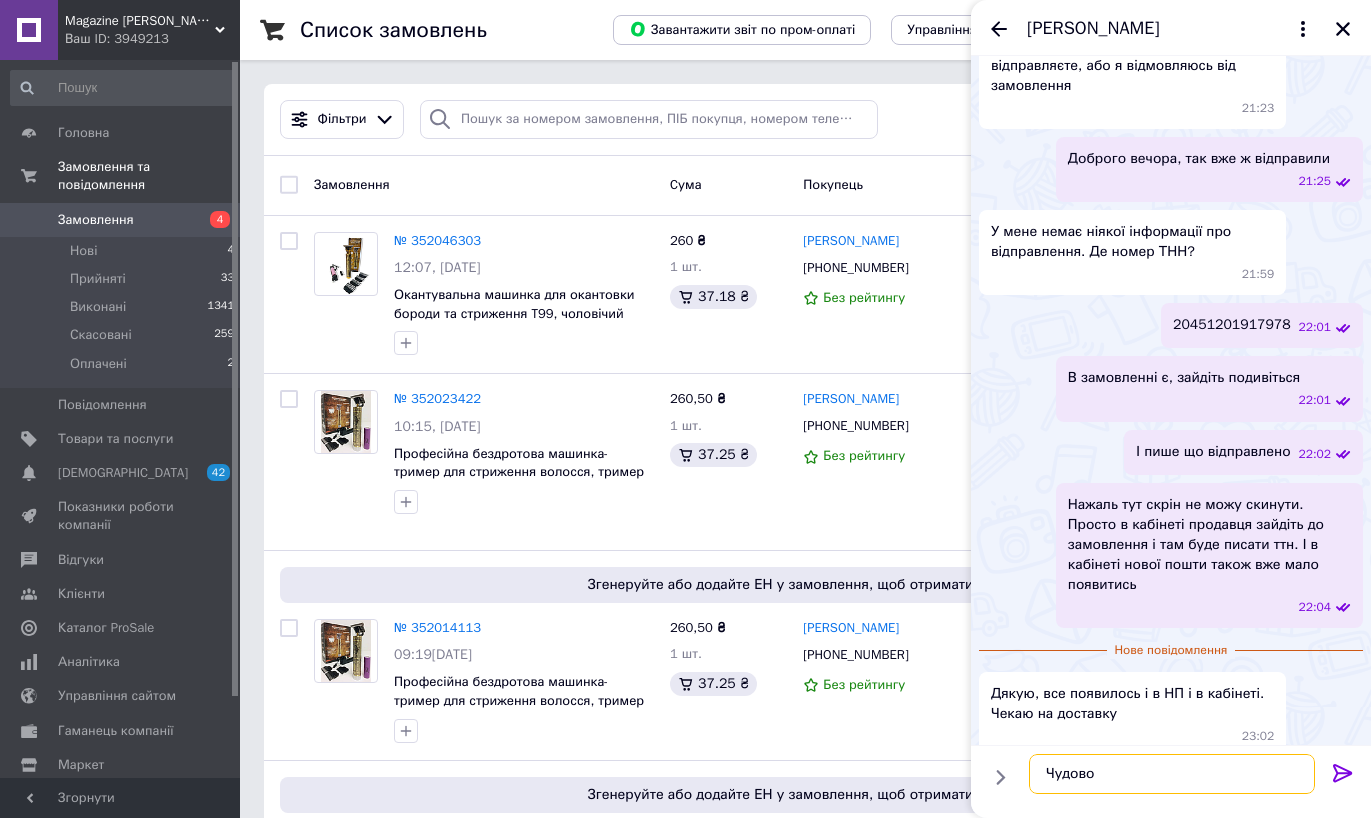 type on "Чудово)" 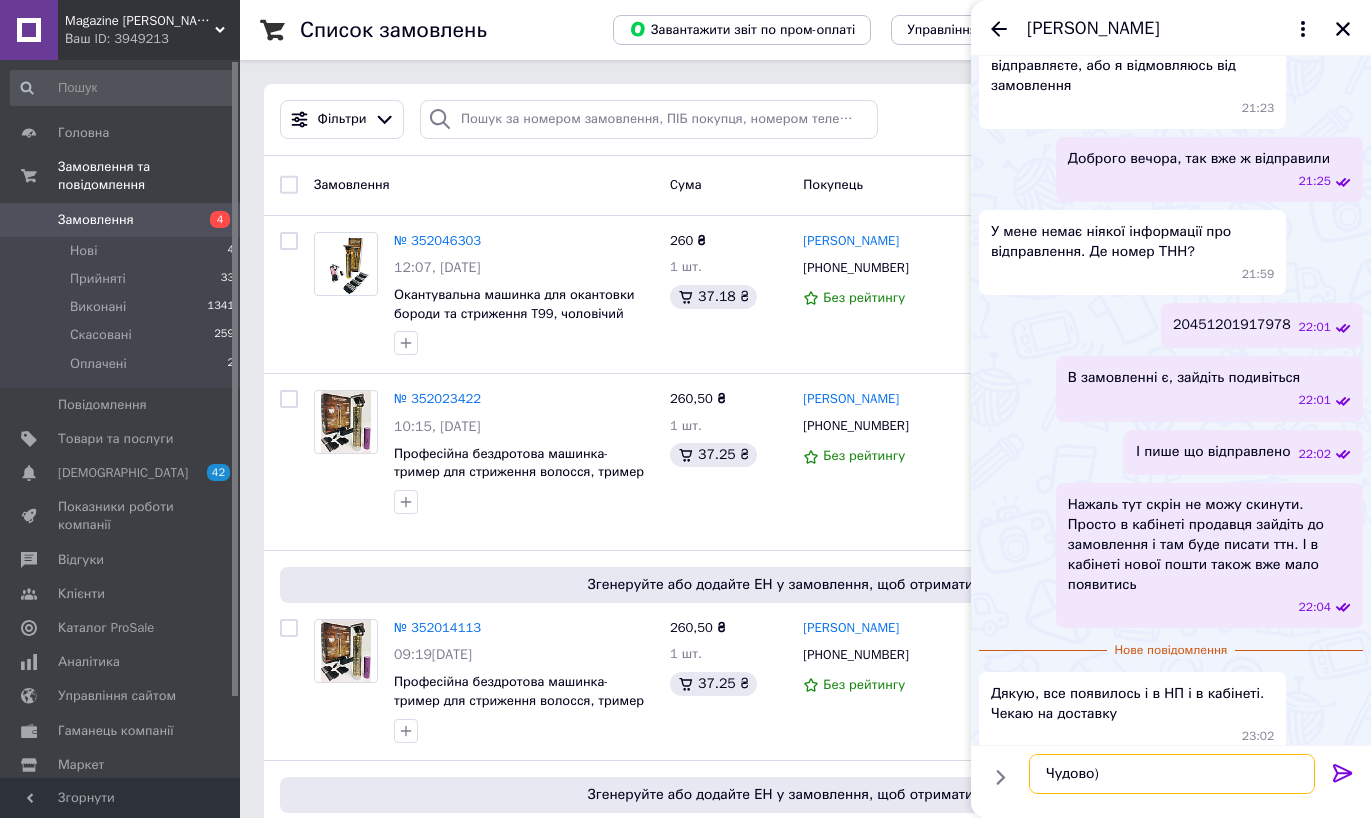 type 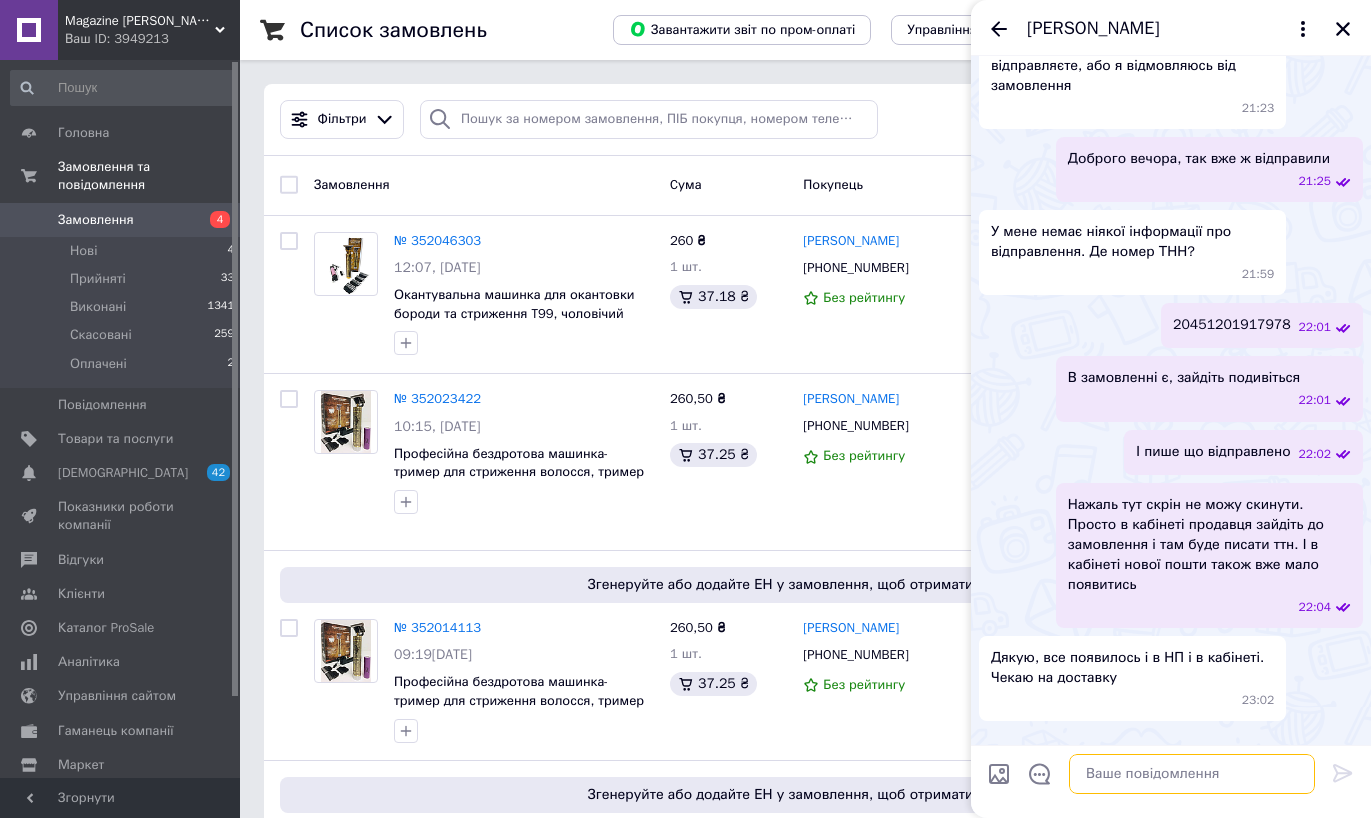 scroll, scrollTop: 456, scrollLeft: 0, axis: vertical 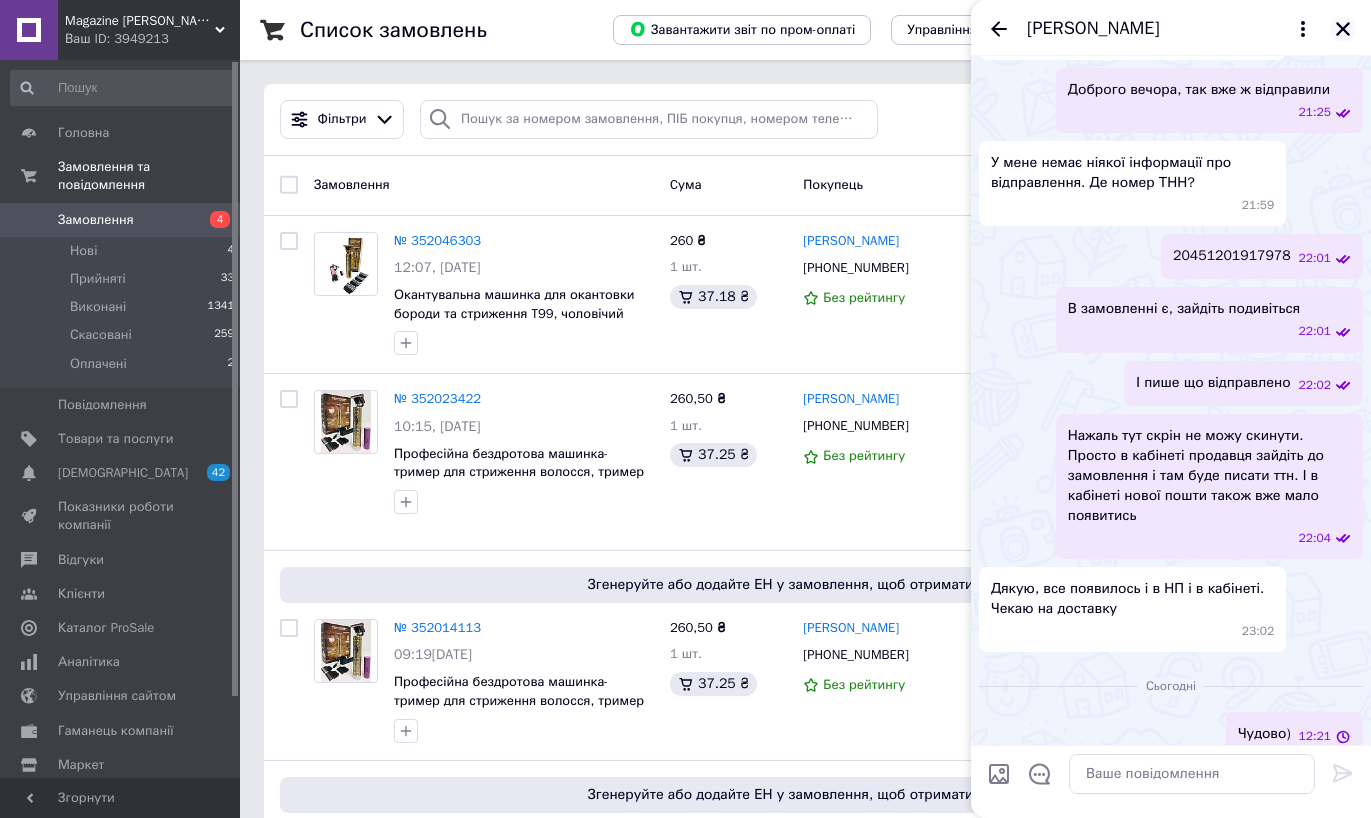 click at bounding box center (1343, 29) 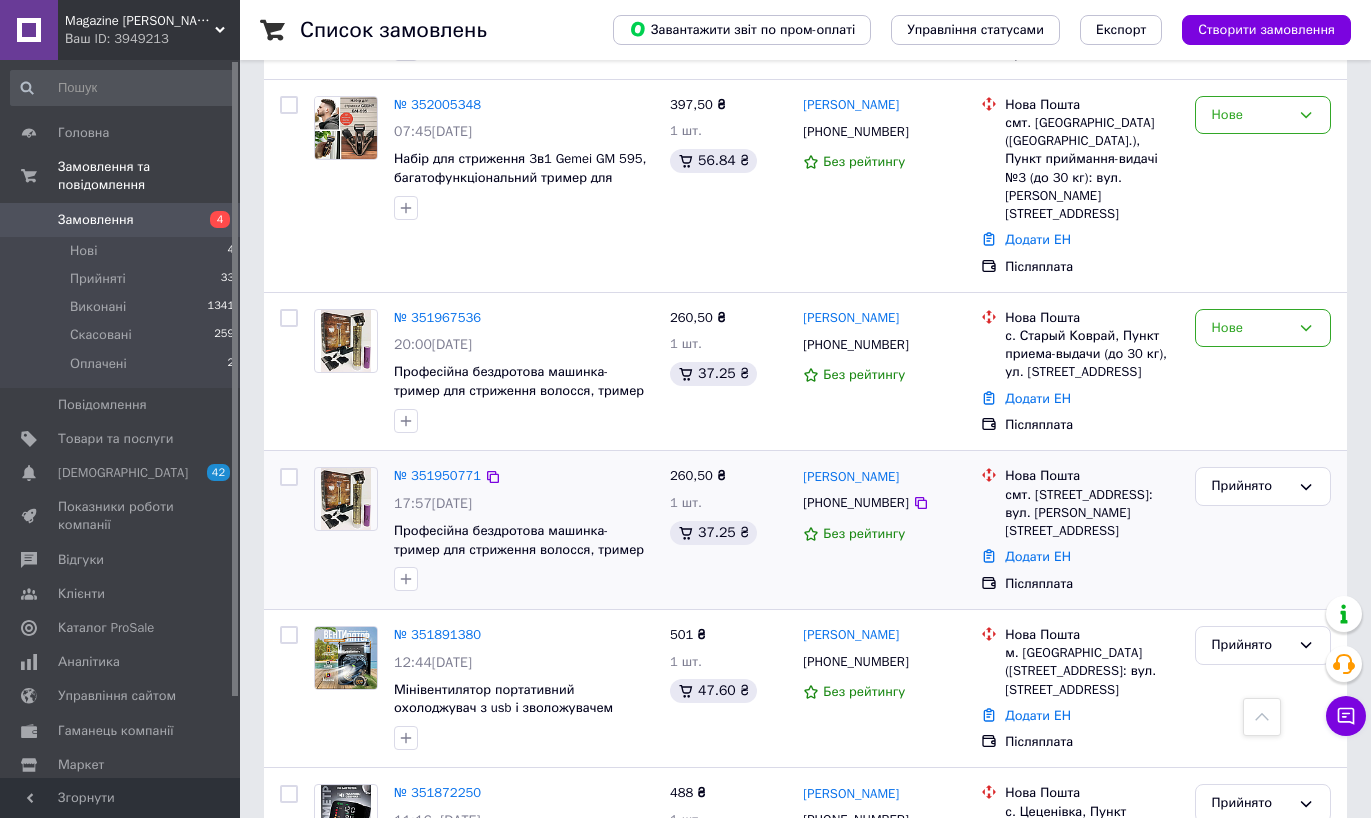 scroll, scrollTop: 914, scrollLeft: 0, axis: vertical 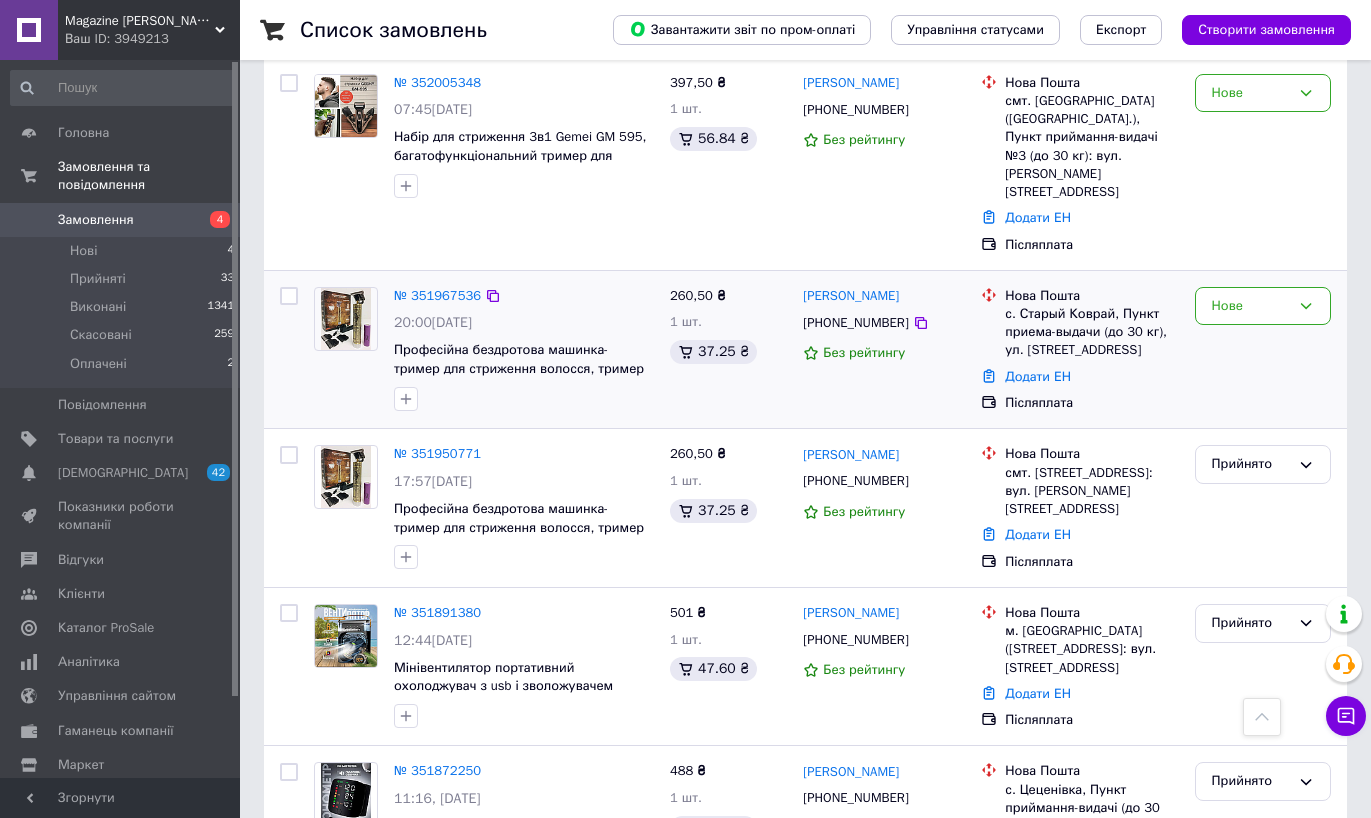 click on "[PHONE_NUMBER]" at bounding box center (855, 323) 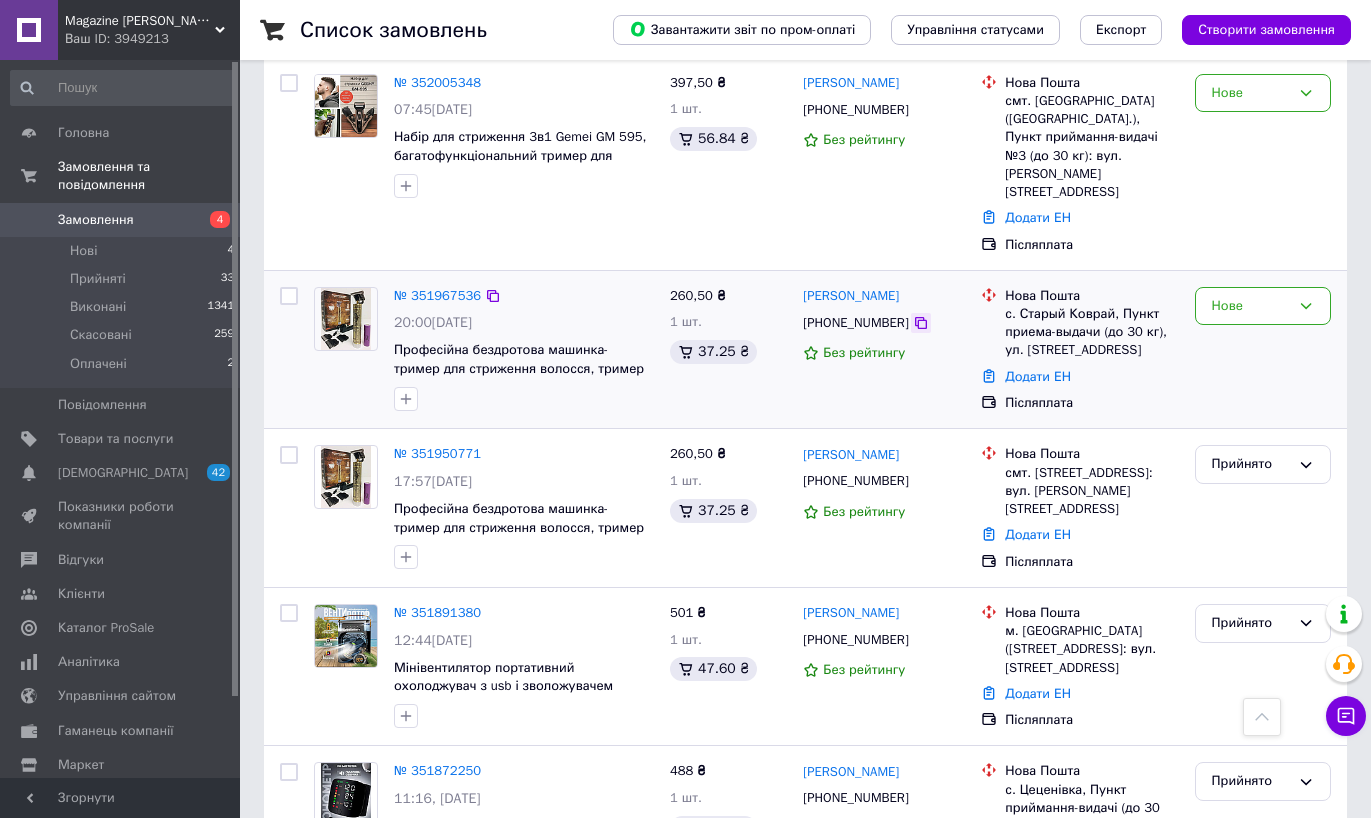 click 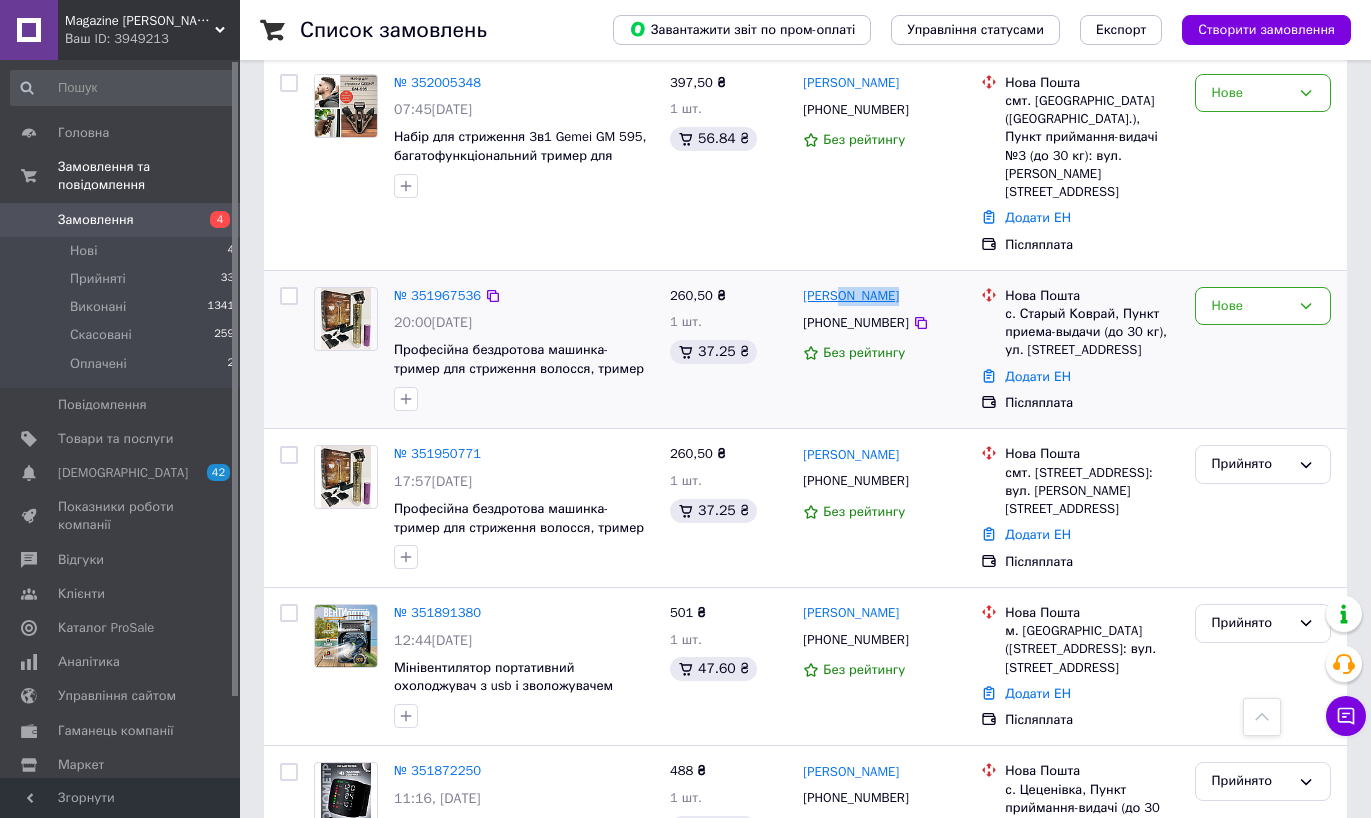 drag, startPoint x: 910, startPoint y: 261, endPoint x: 835, endPoint y: 259, distance: 75.026665 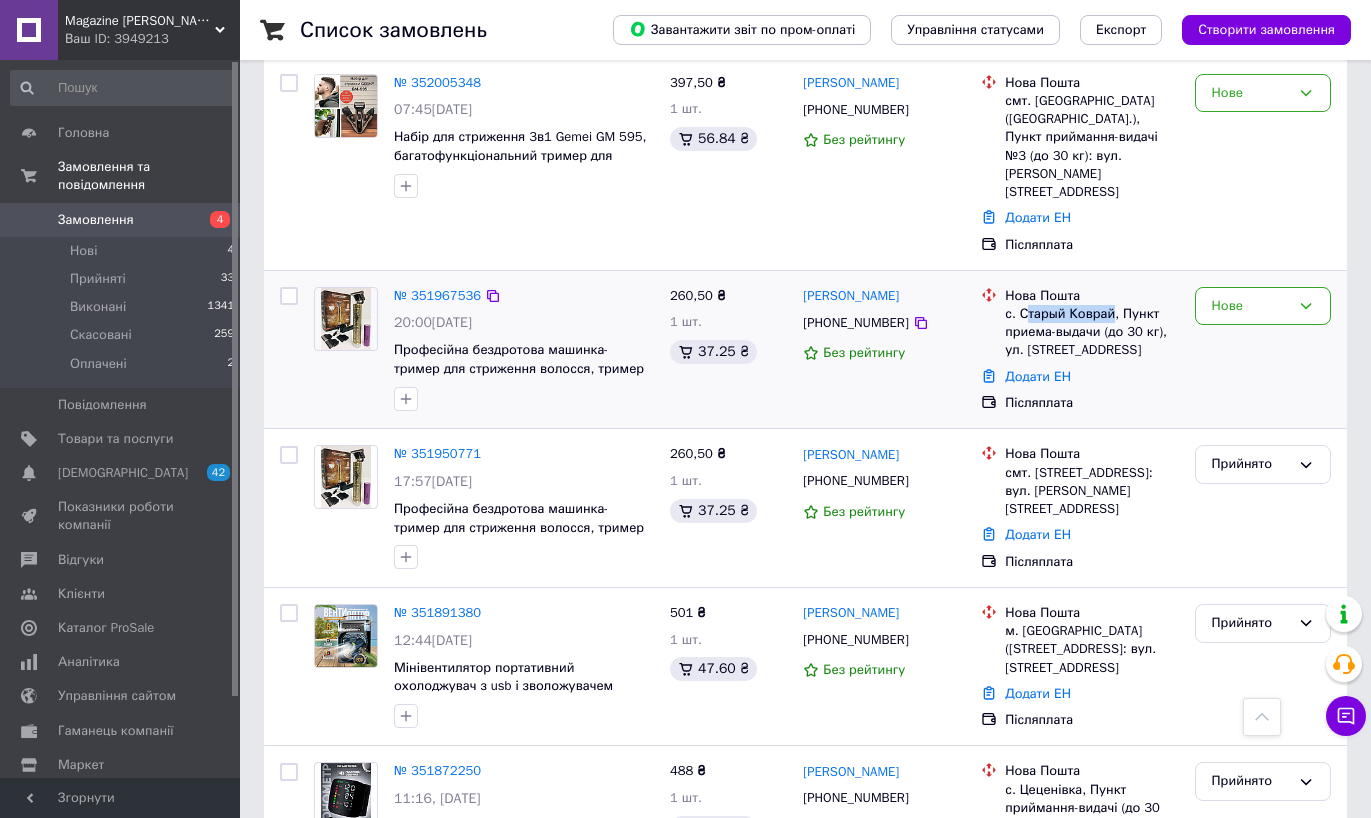 drag, startPoint x: 1116, startPoint y: 275, endPoint x: 1023, endPoint y: 278, distance: 93.04838 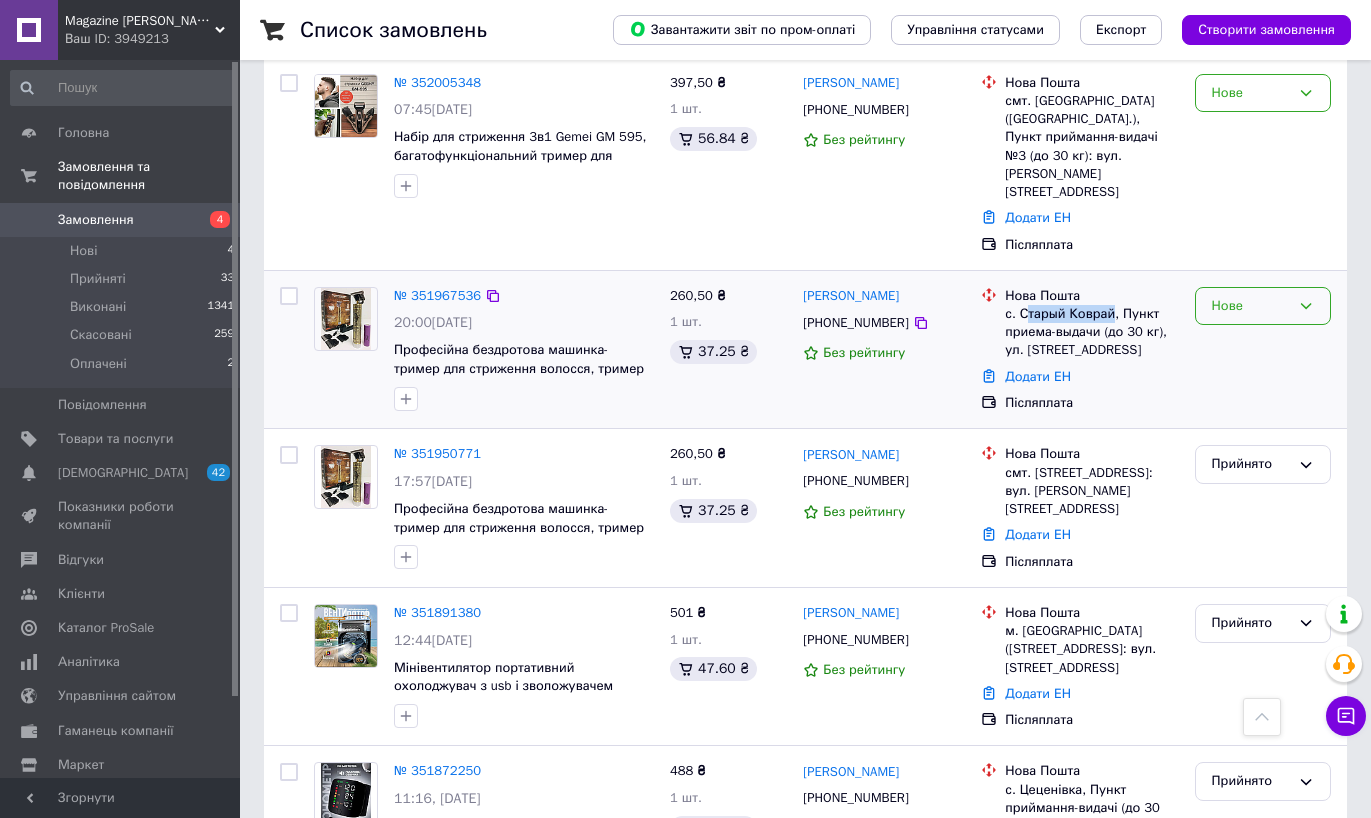 click on "Нове" at bounding box center [1251, 306] 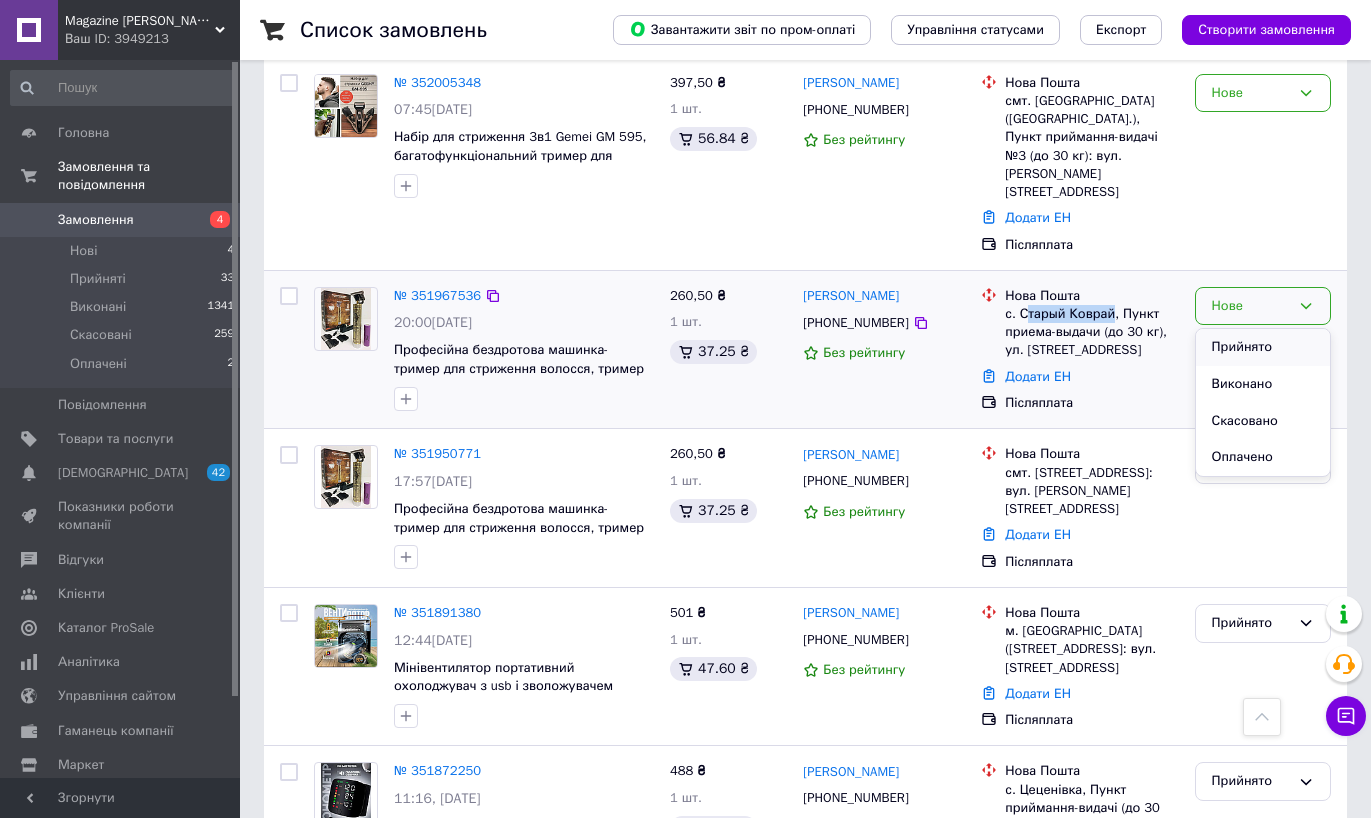 click on "Прийнято" at bounding box center [1263, 347] 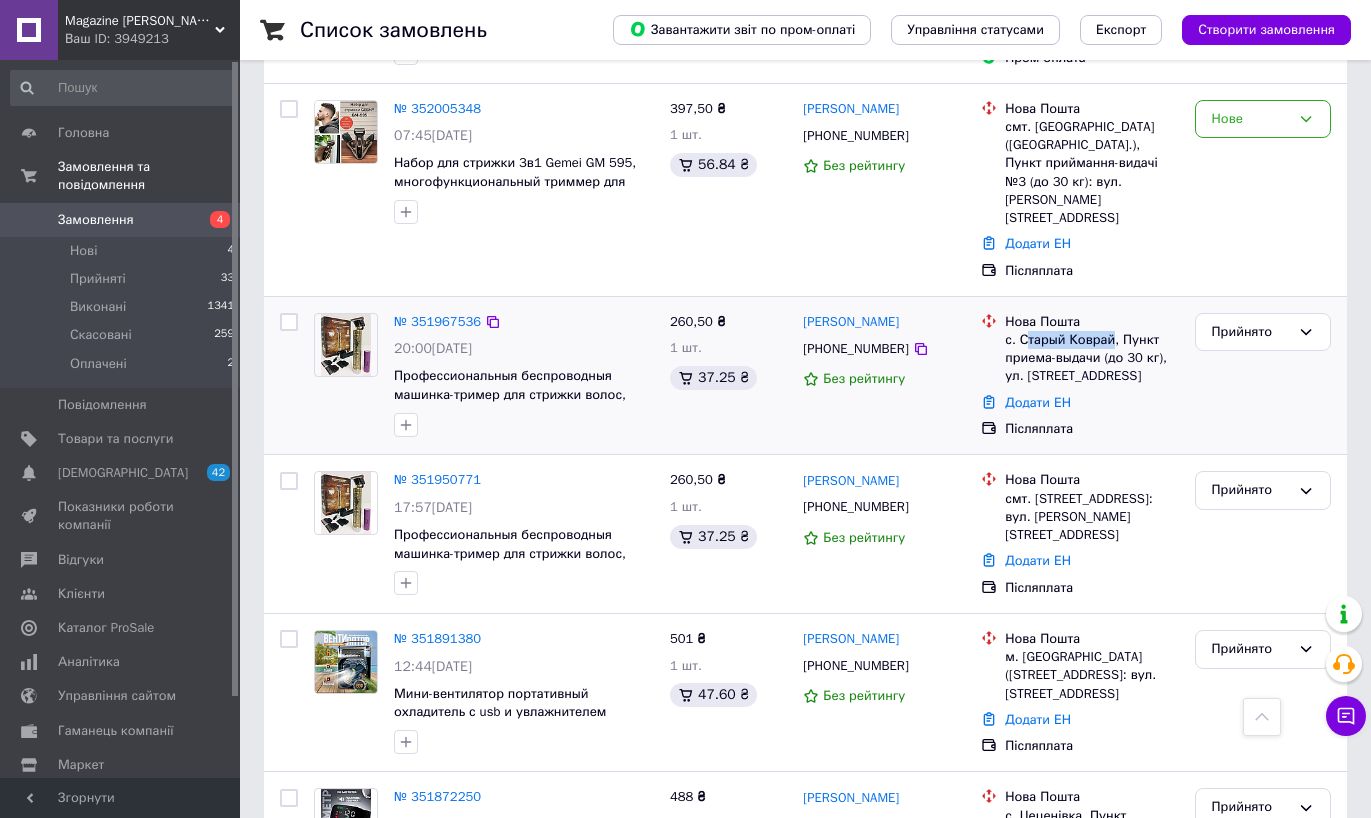 scroll, scrollTop: 887, scrollLeft: 0, axis: vertical 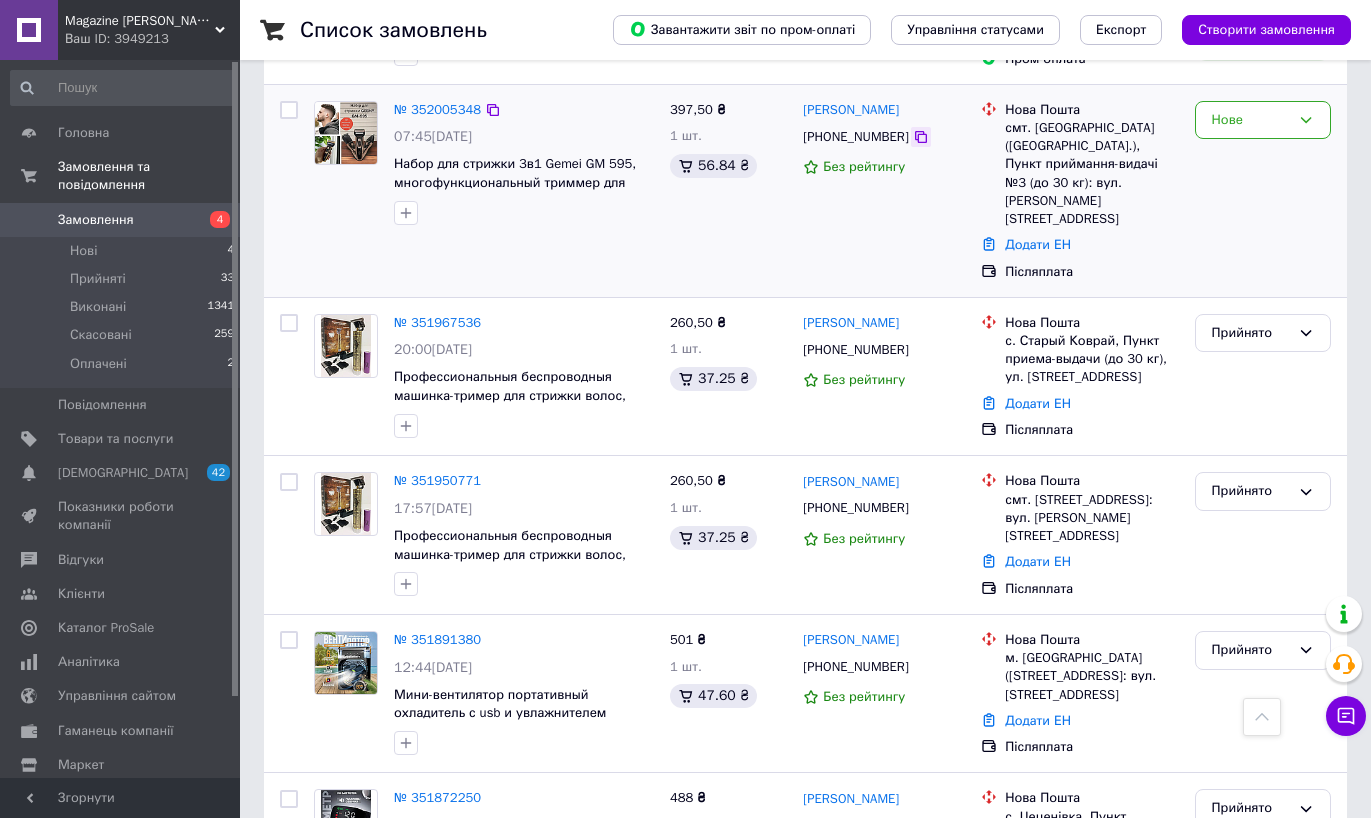 click 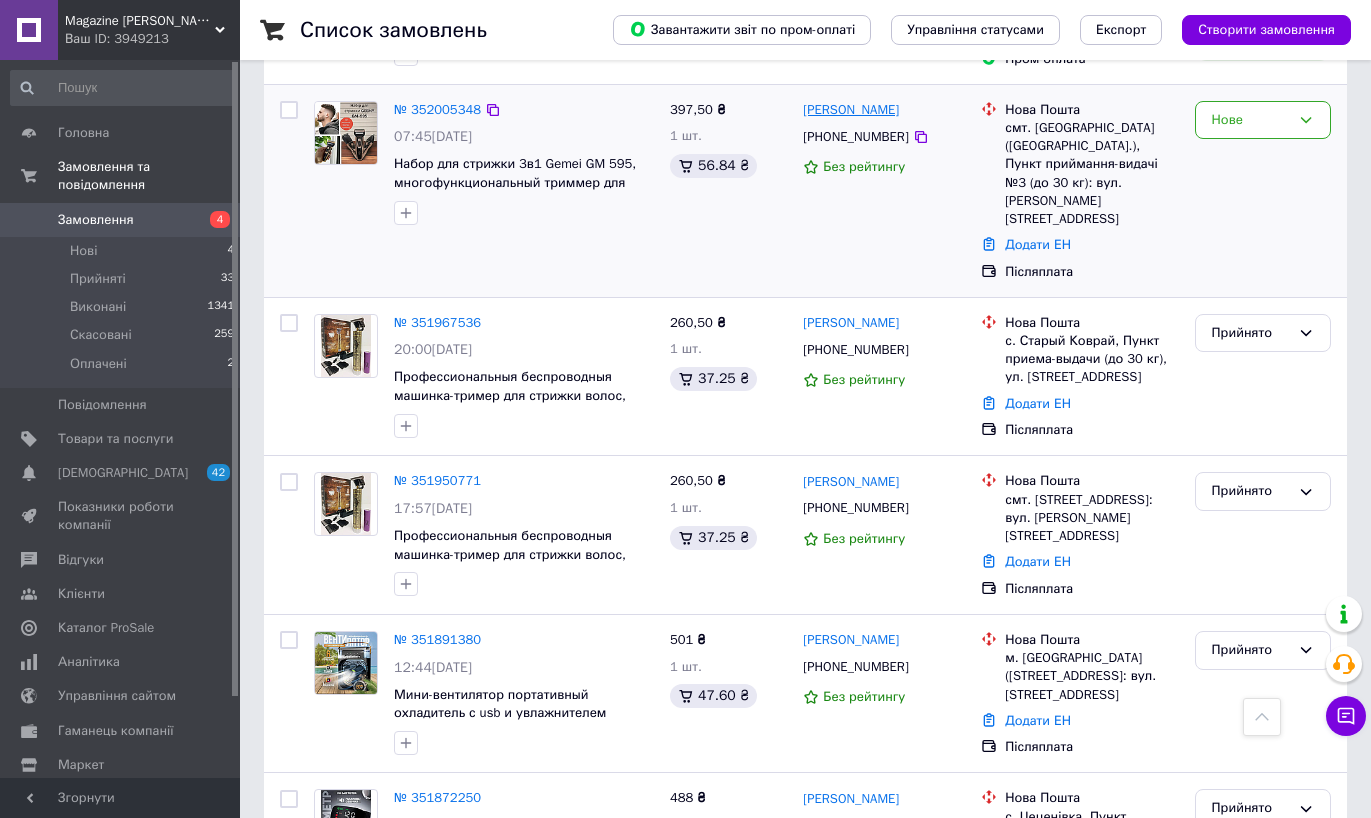 drag, startPoint x: 876, startPoint y: 109, endPoint x: 829, endPoint y: 106, distance: 47.095646 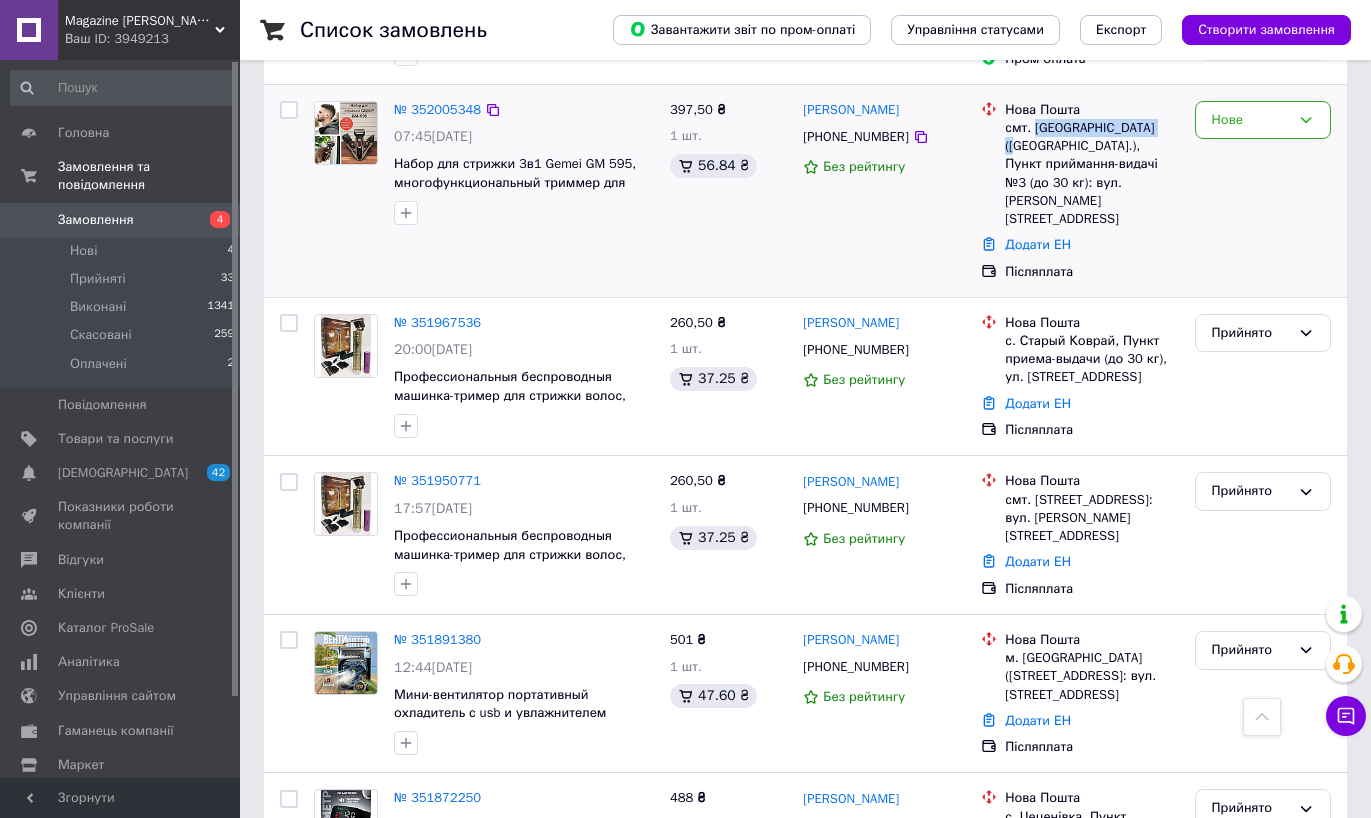 drag, startPoint x: 1034, startPoint y: 123, endPoint x: 1177, endPoint y: 125, distance: 143.01399 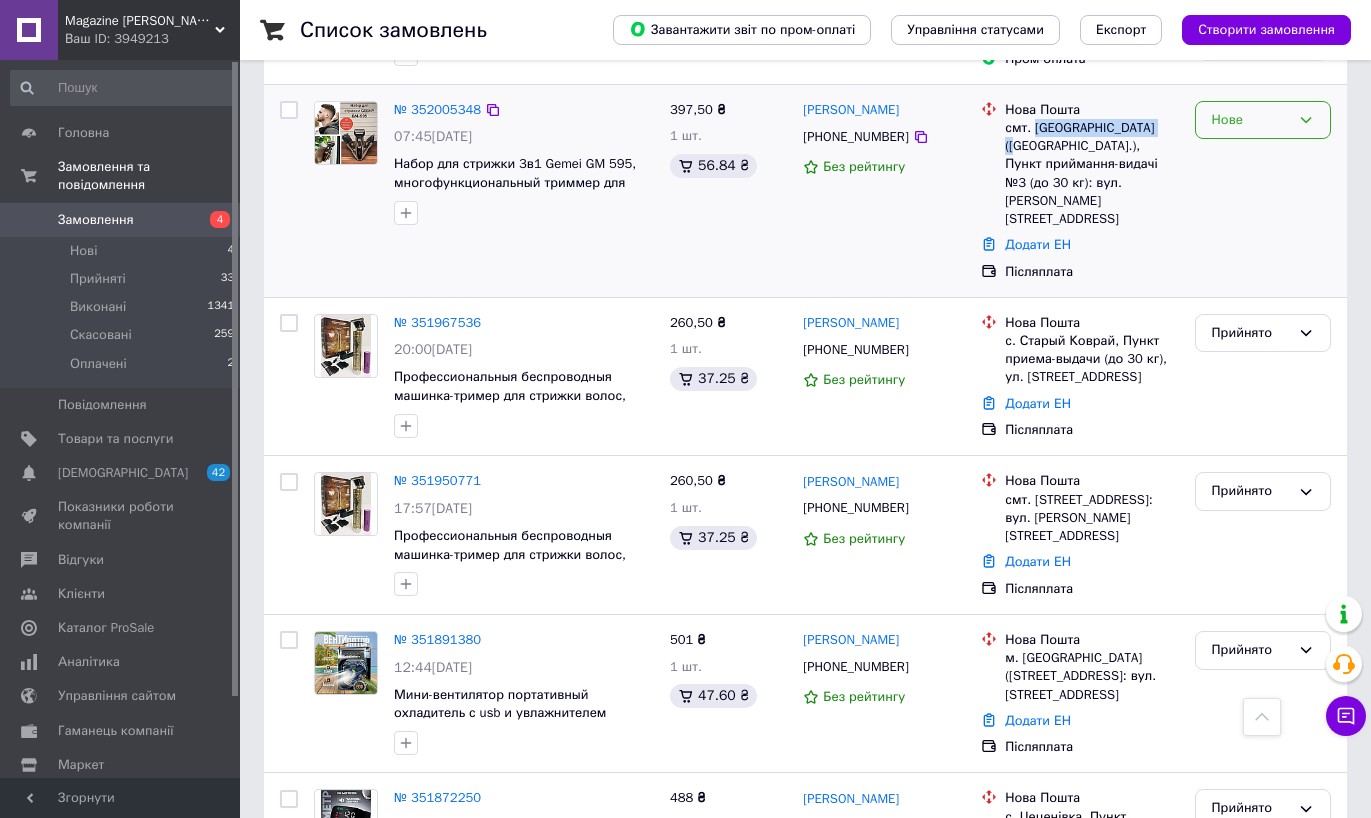 click on "Нове" at bounding box center (1263, 120) 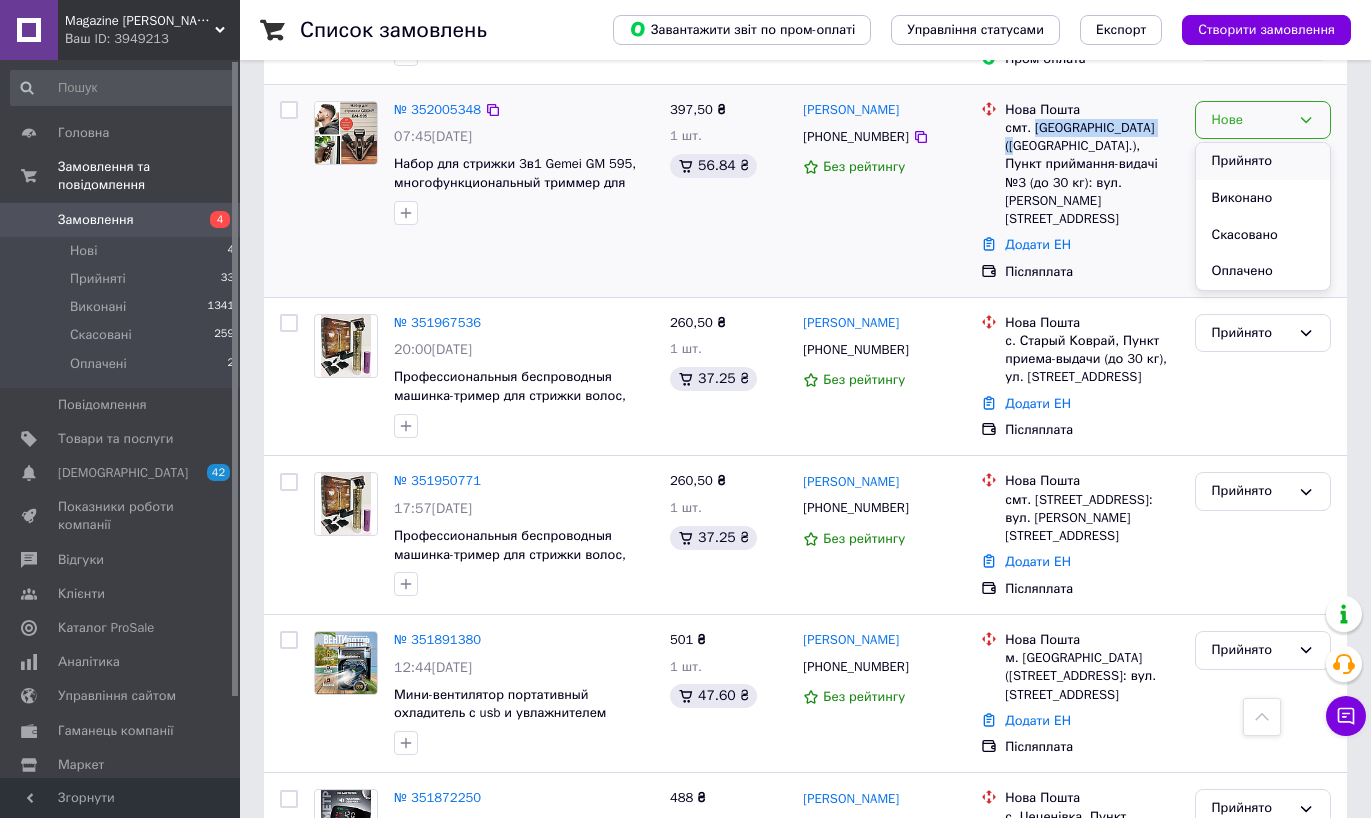 click on "Прийнято" at bounding box center [1263, 161] 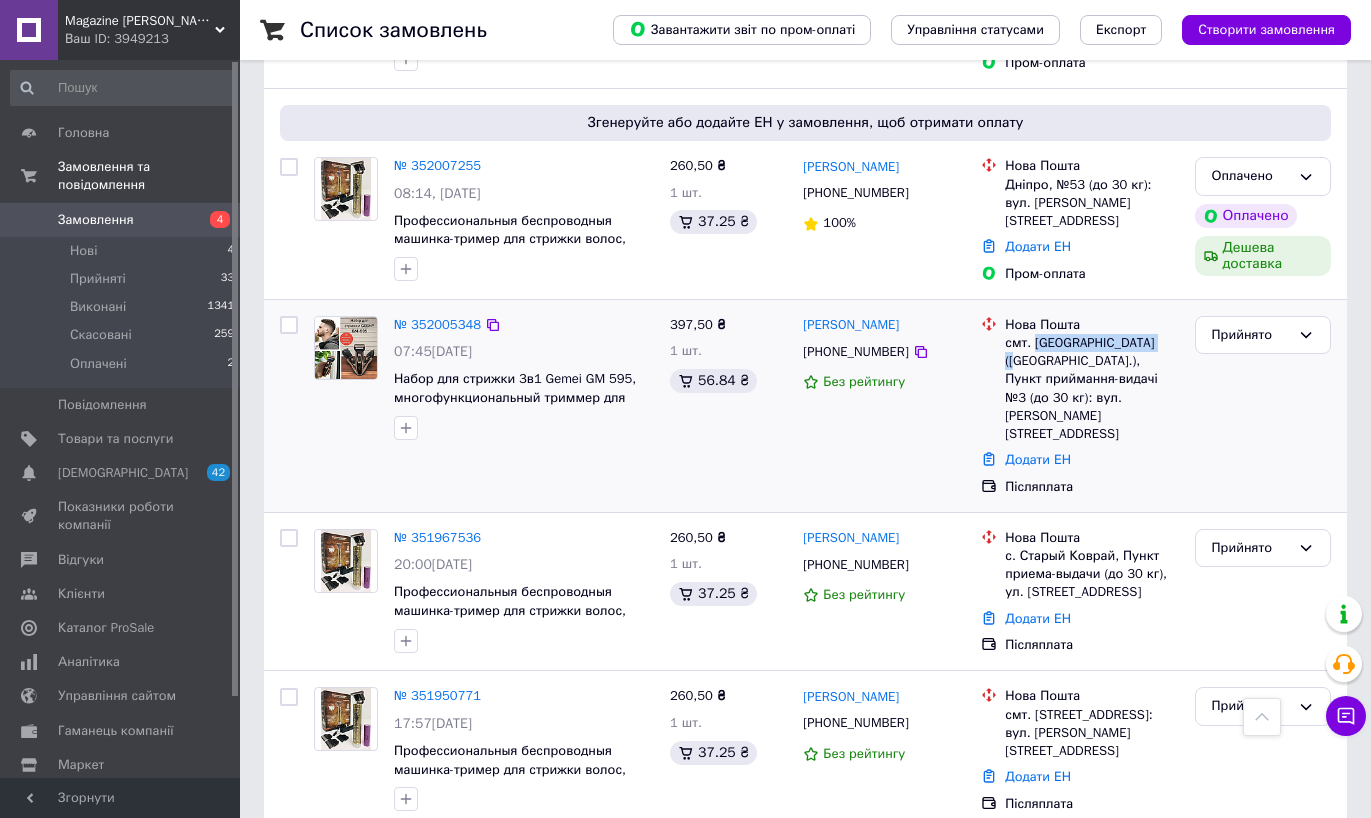scroll, scrollTop: 673, scrollLeft: 0, axis: vertical 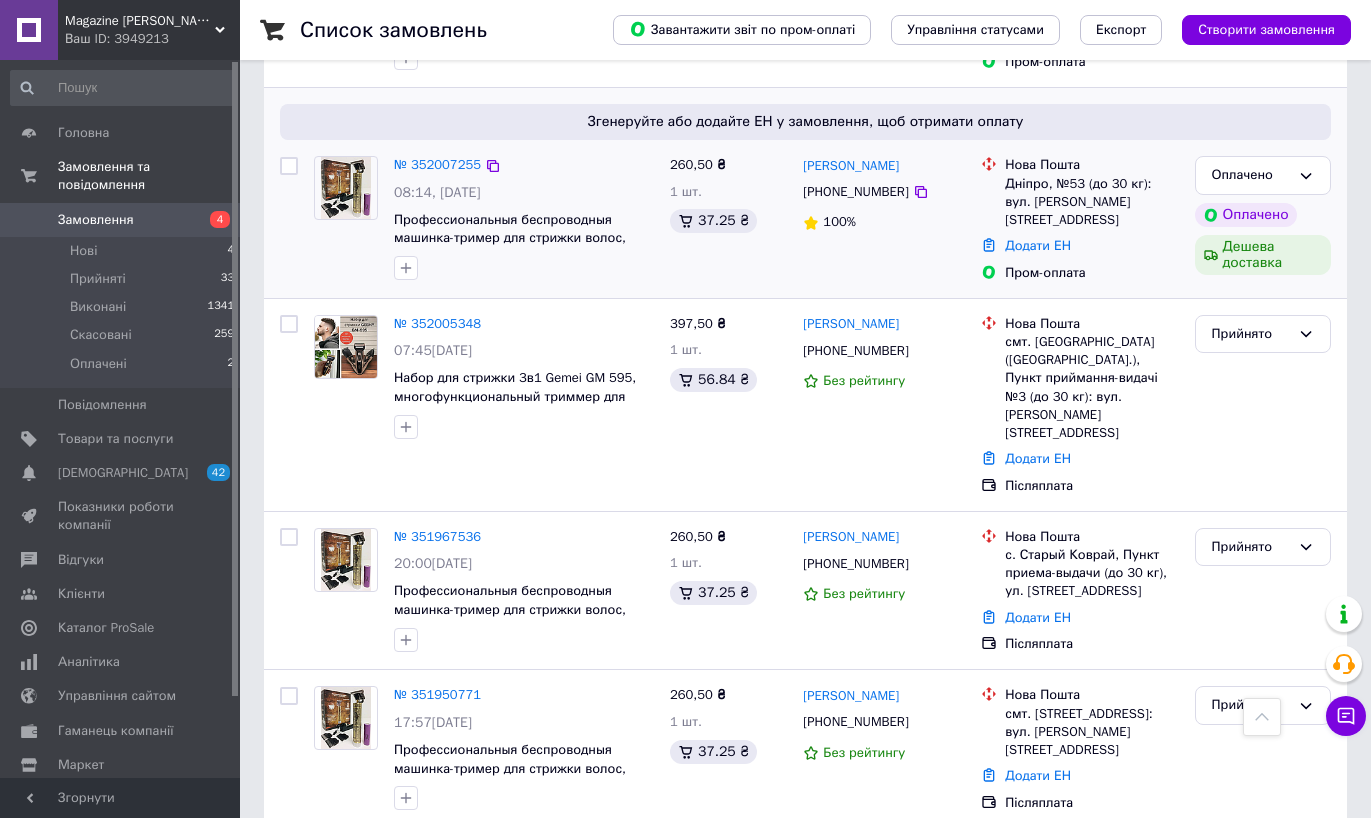 click on "№ 352007255" at bounding box center (437, 165) 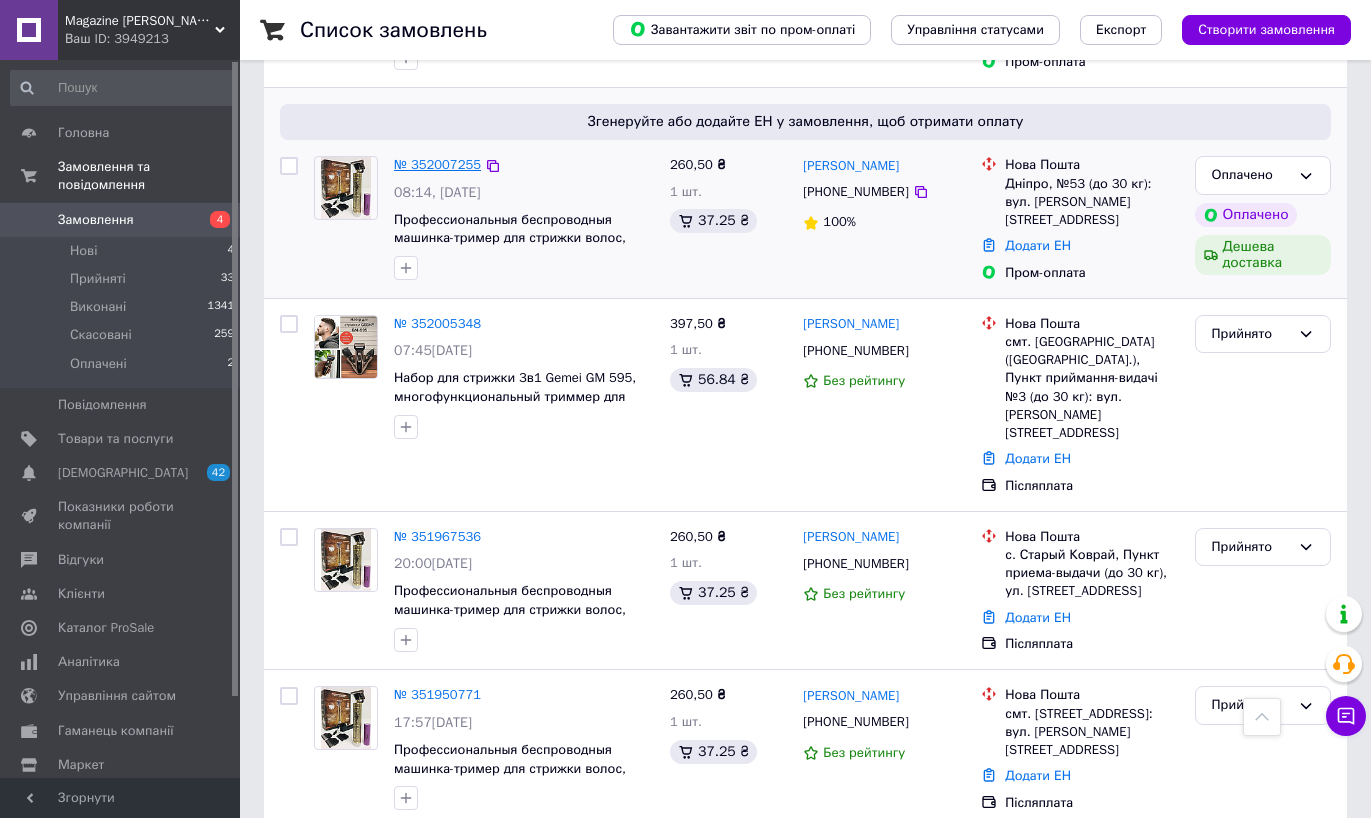 click on "№ 352007255" at bounding box center [437, 164] 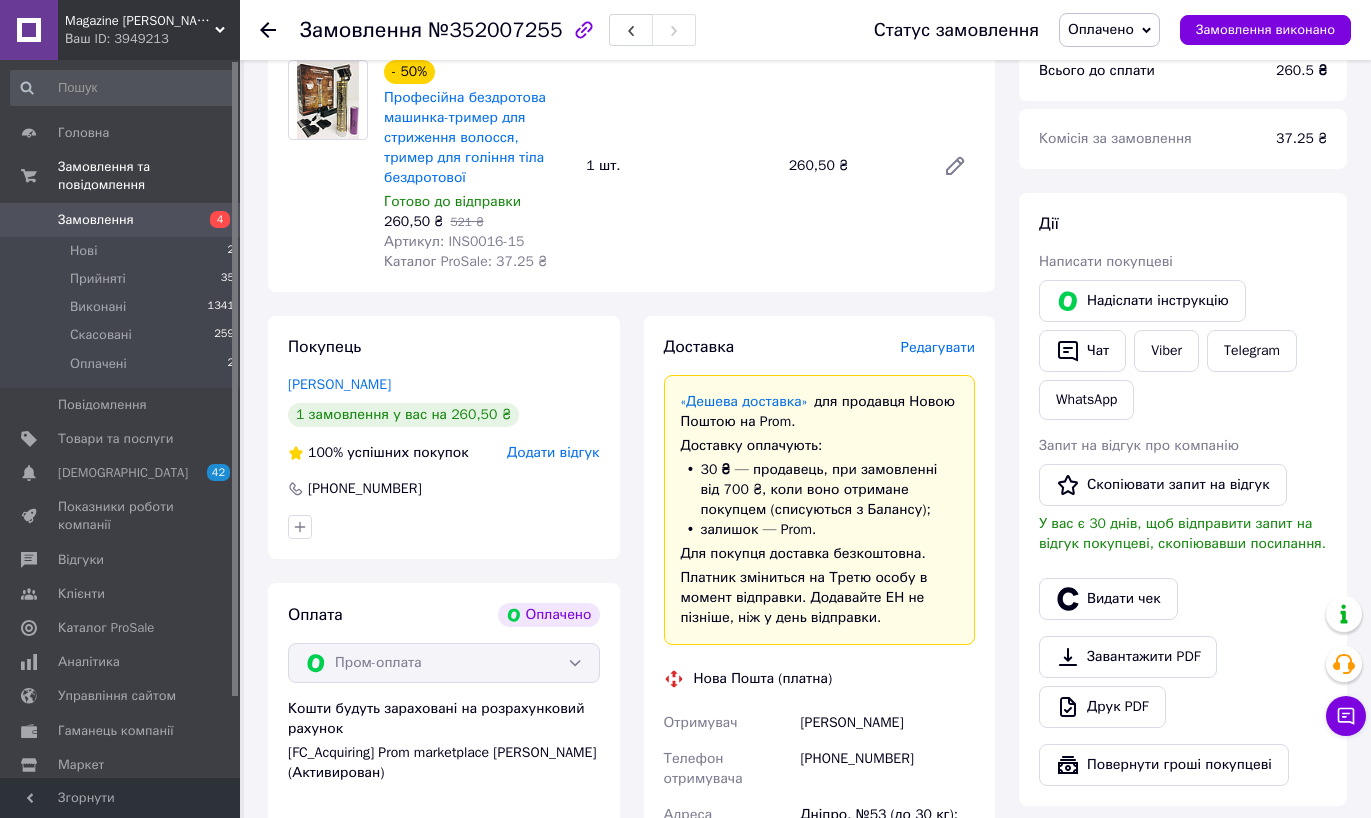 scroll, scrollTop: 678, scrollLeft: 0, axis: vertical 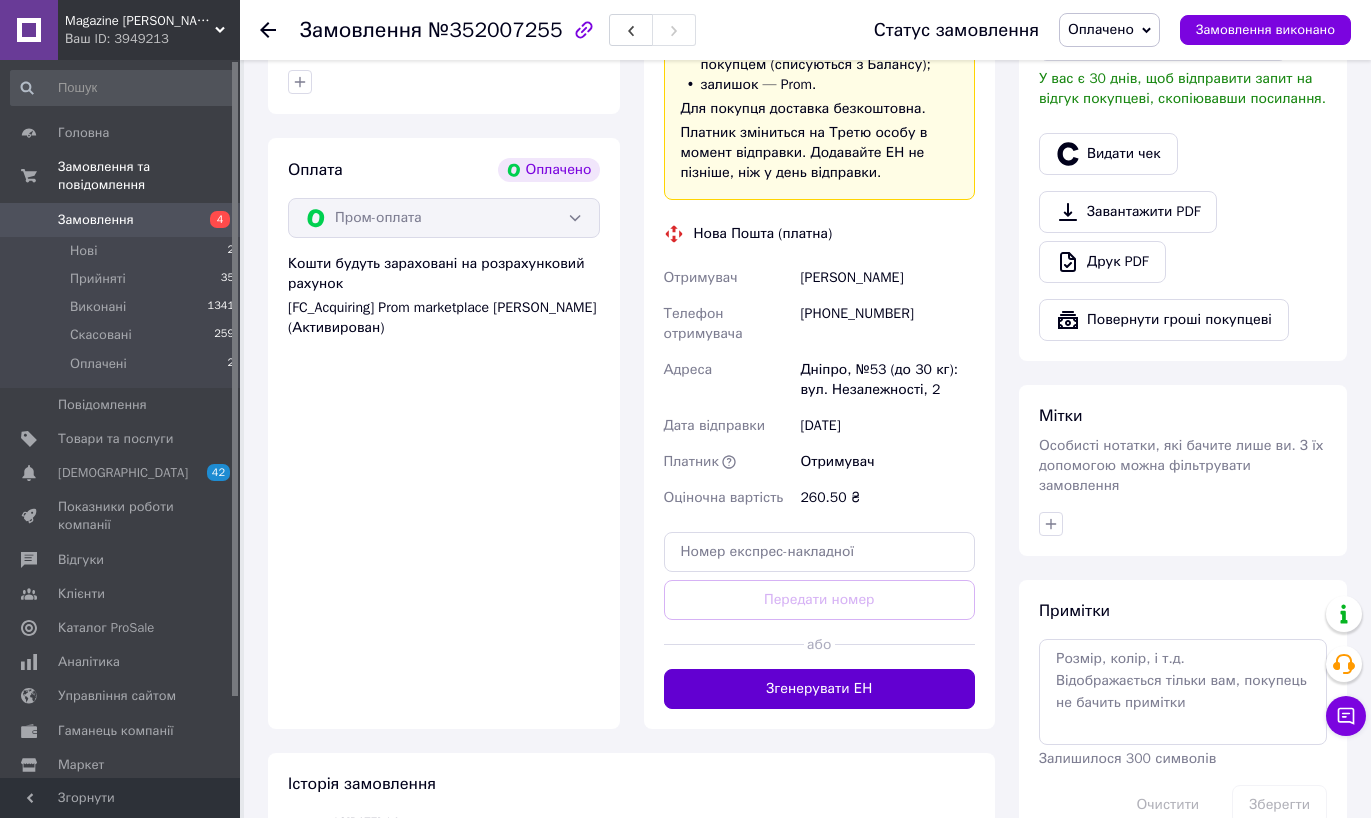 click on "Згенерувати ЕН" at bounding box center [820, 689] 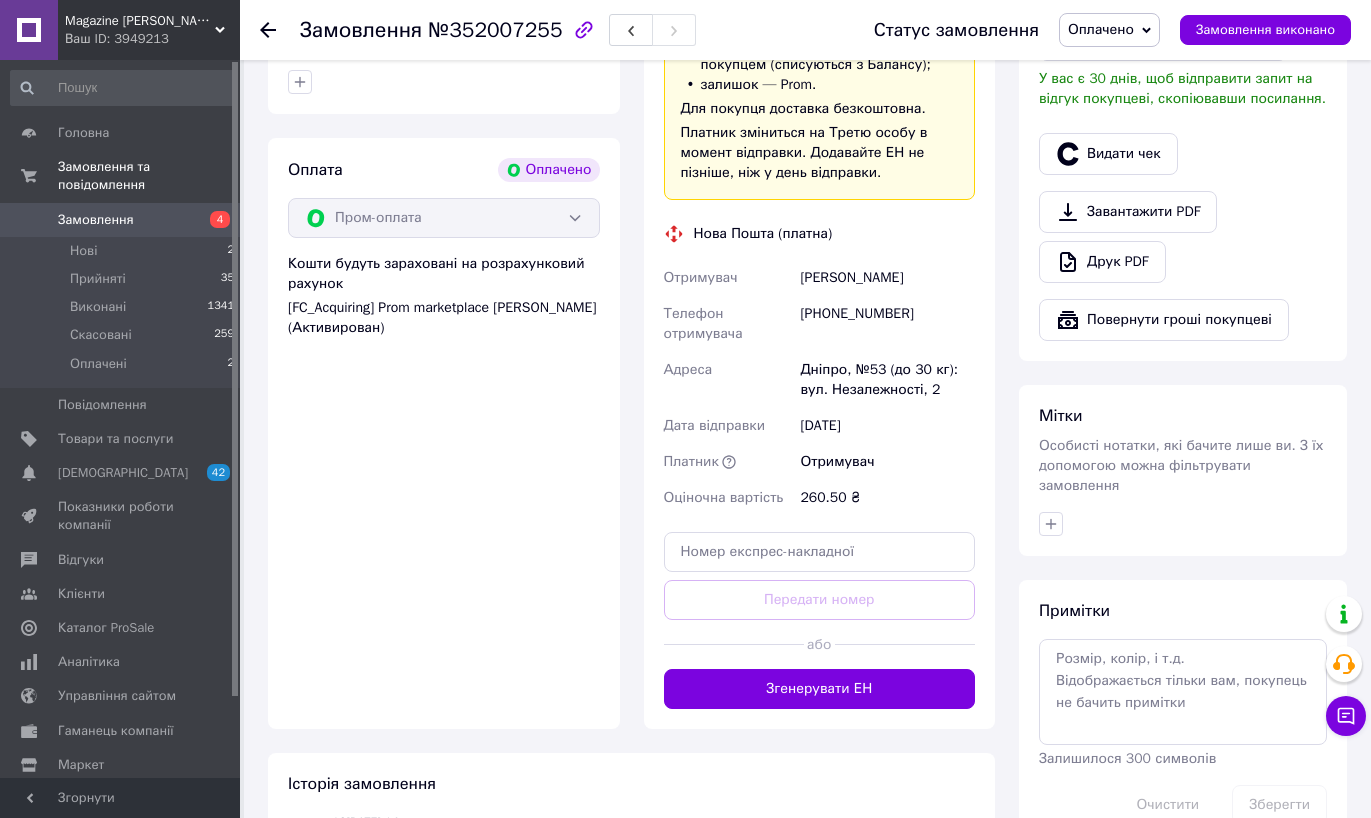 type 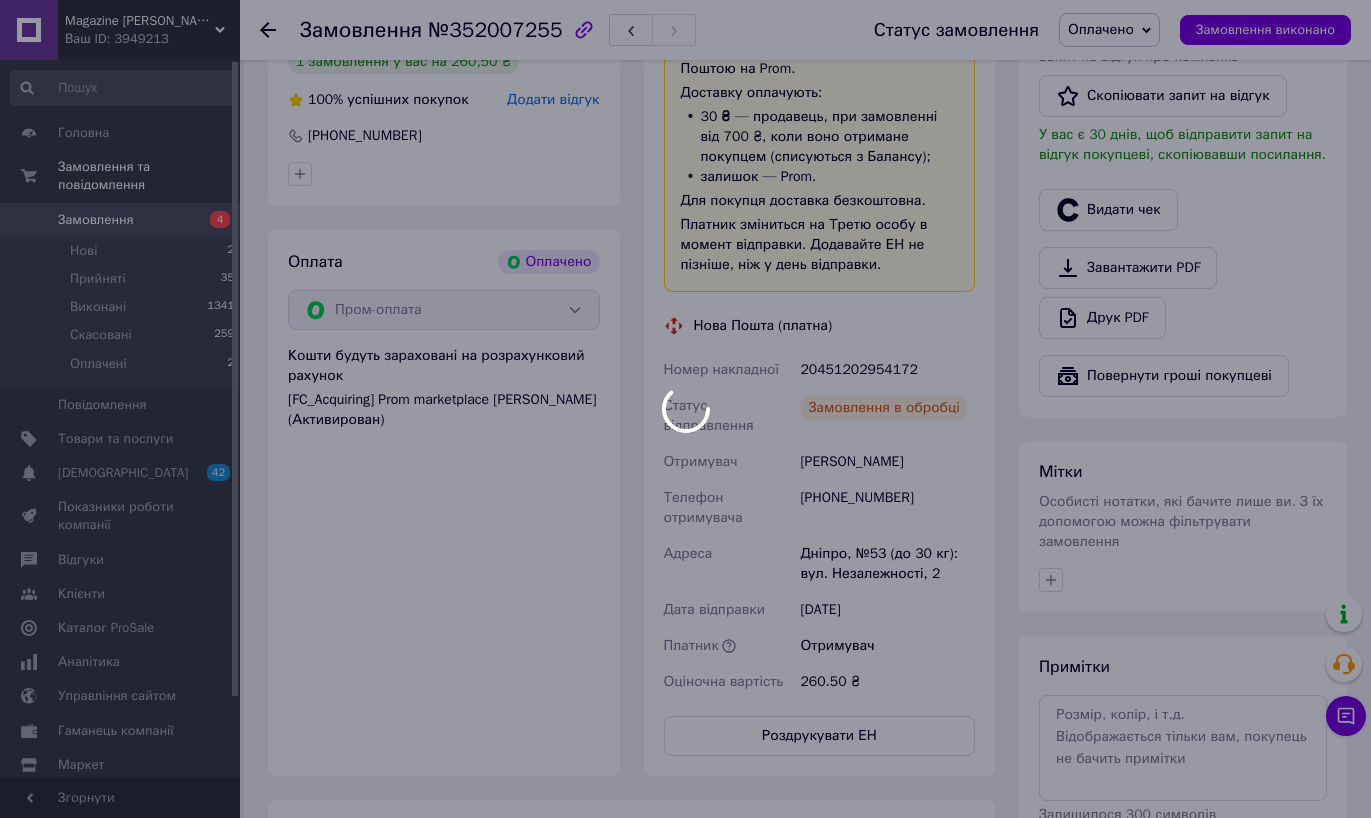 scroll, scrollTop: 688, scrollLeft: 0, axis: vertical 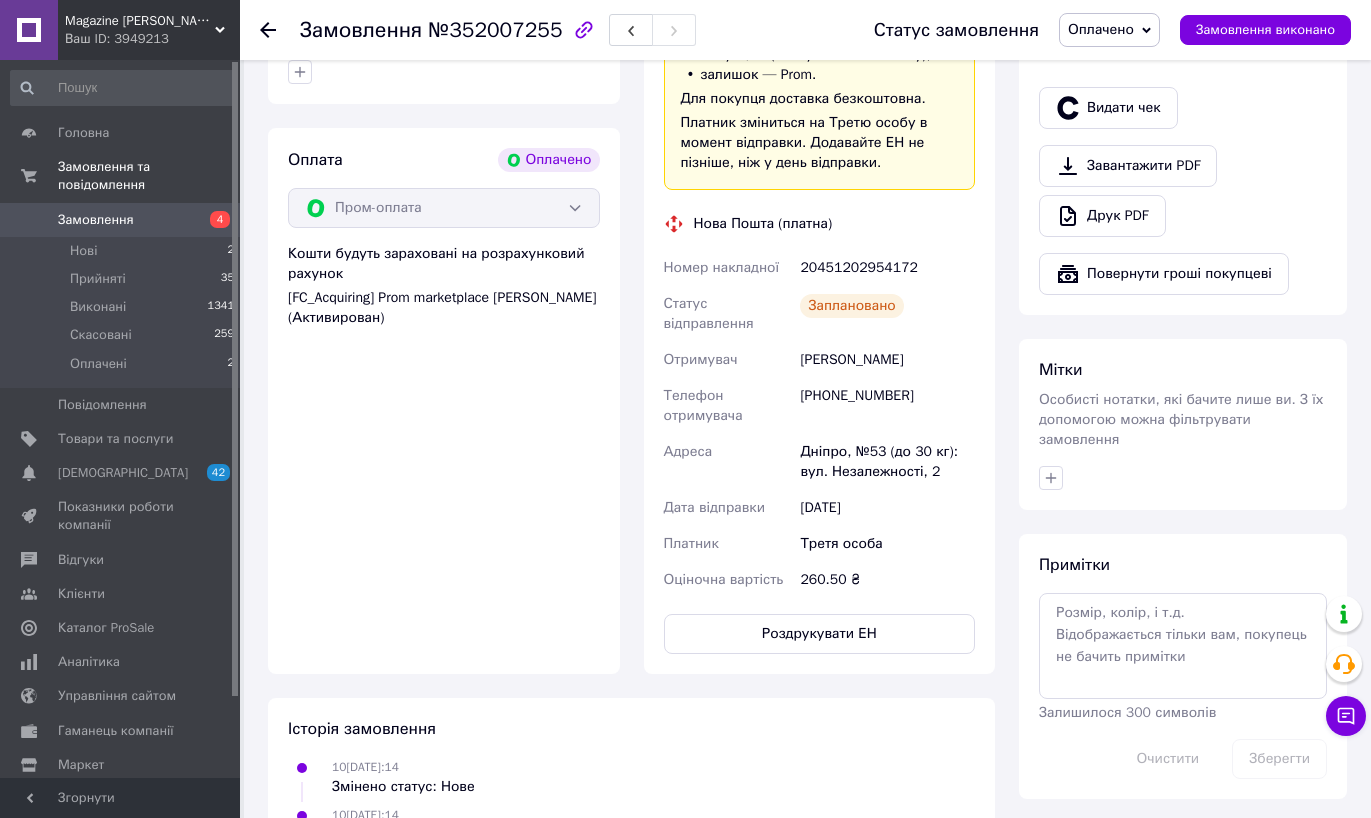 click on "20451202954172" at bounding box center (887, 268) 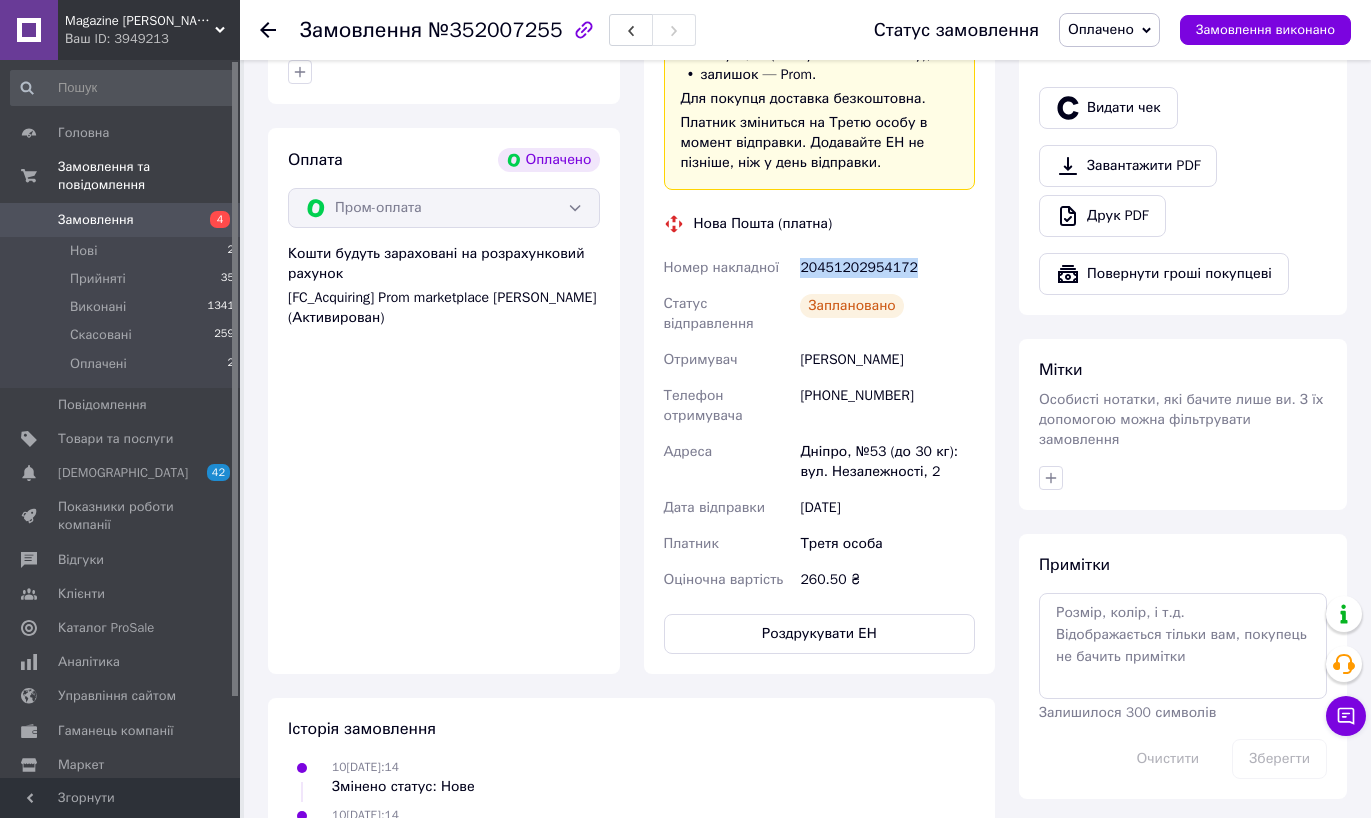 click on "20451202954172" at bounding box center [887, 268] 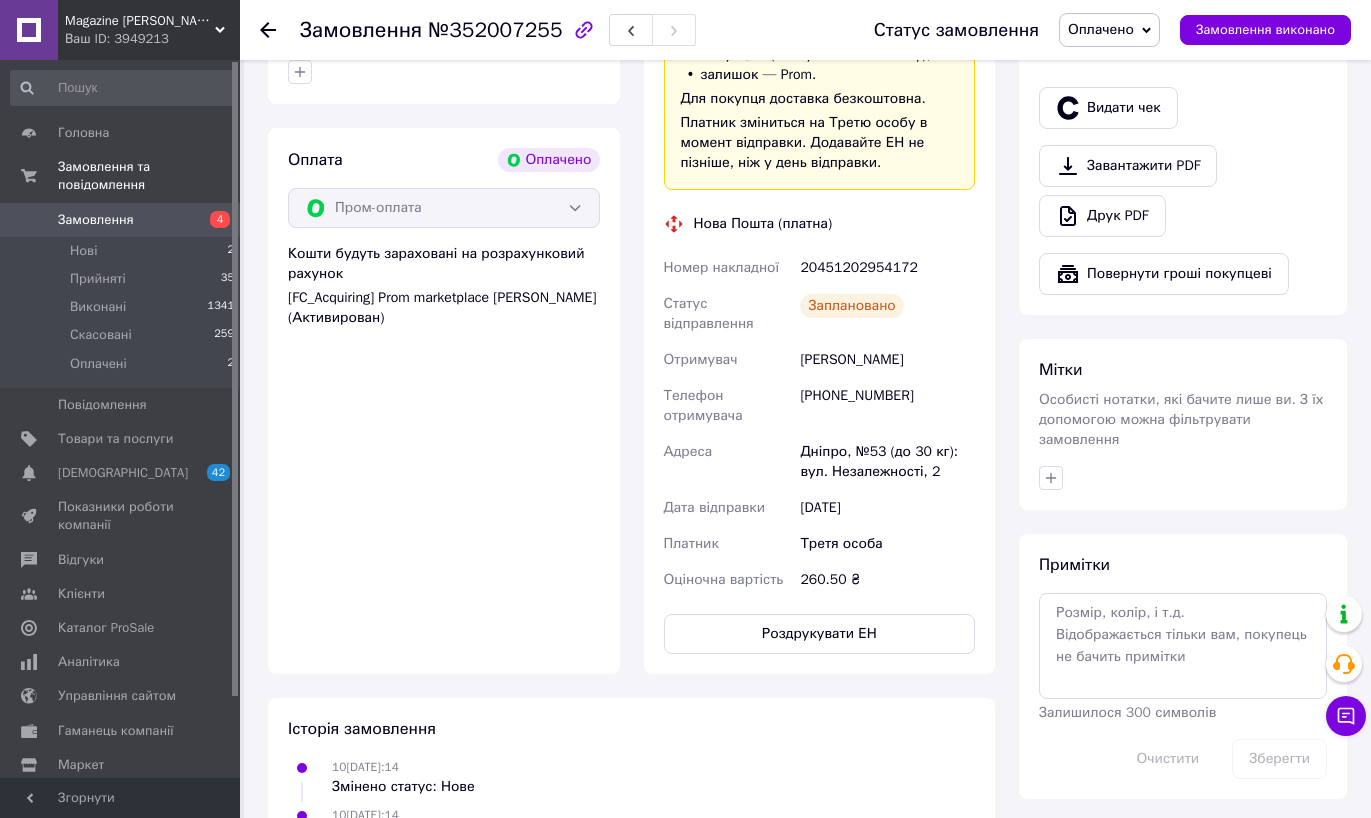click 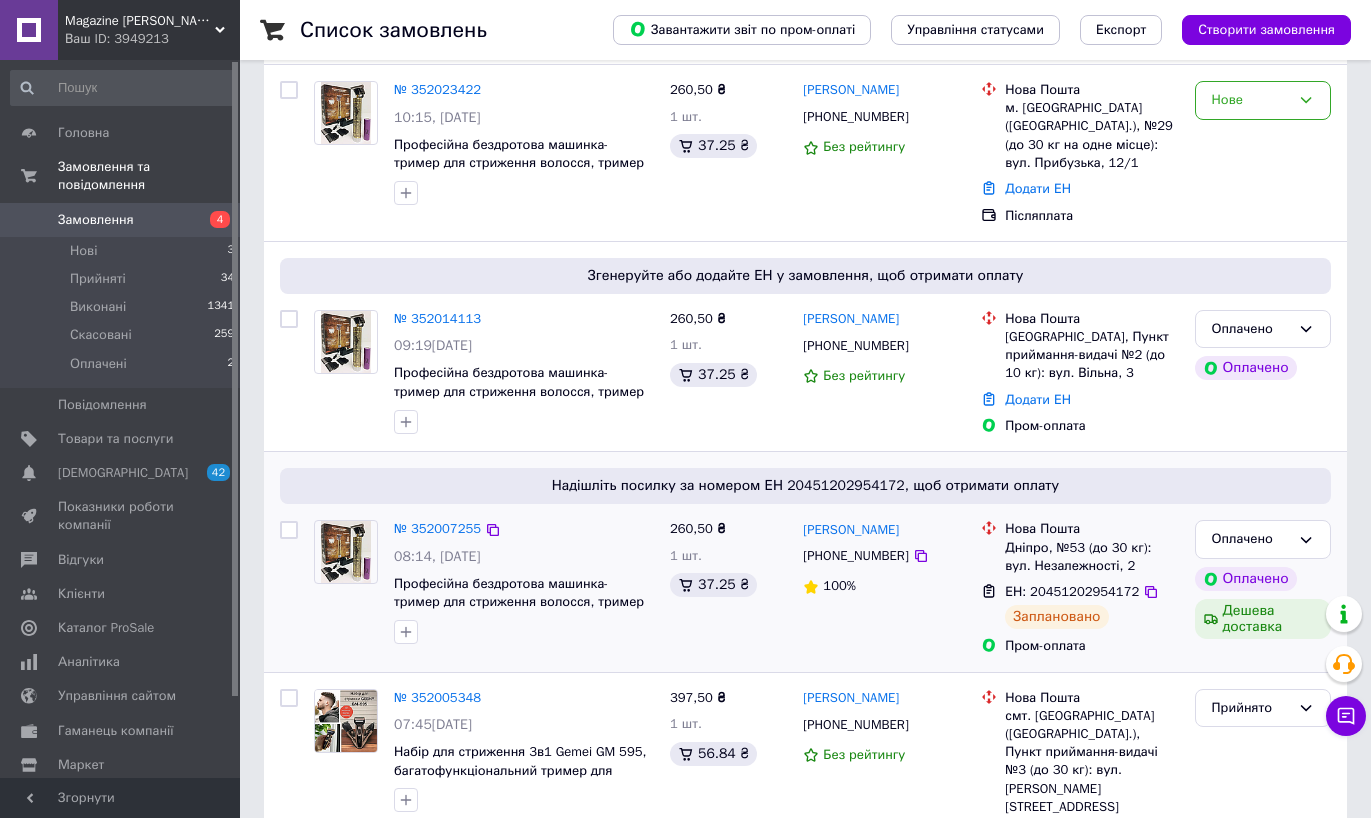 scroll, scrollTop: 345, scrollLeft: 0, axis: vertical 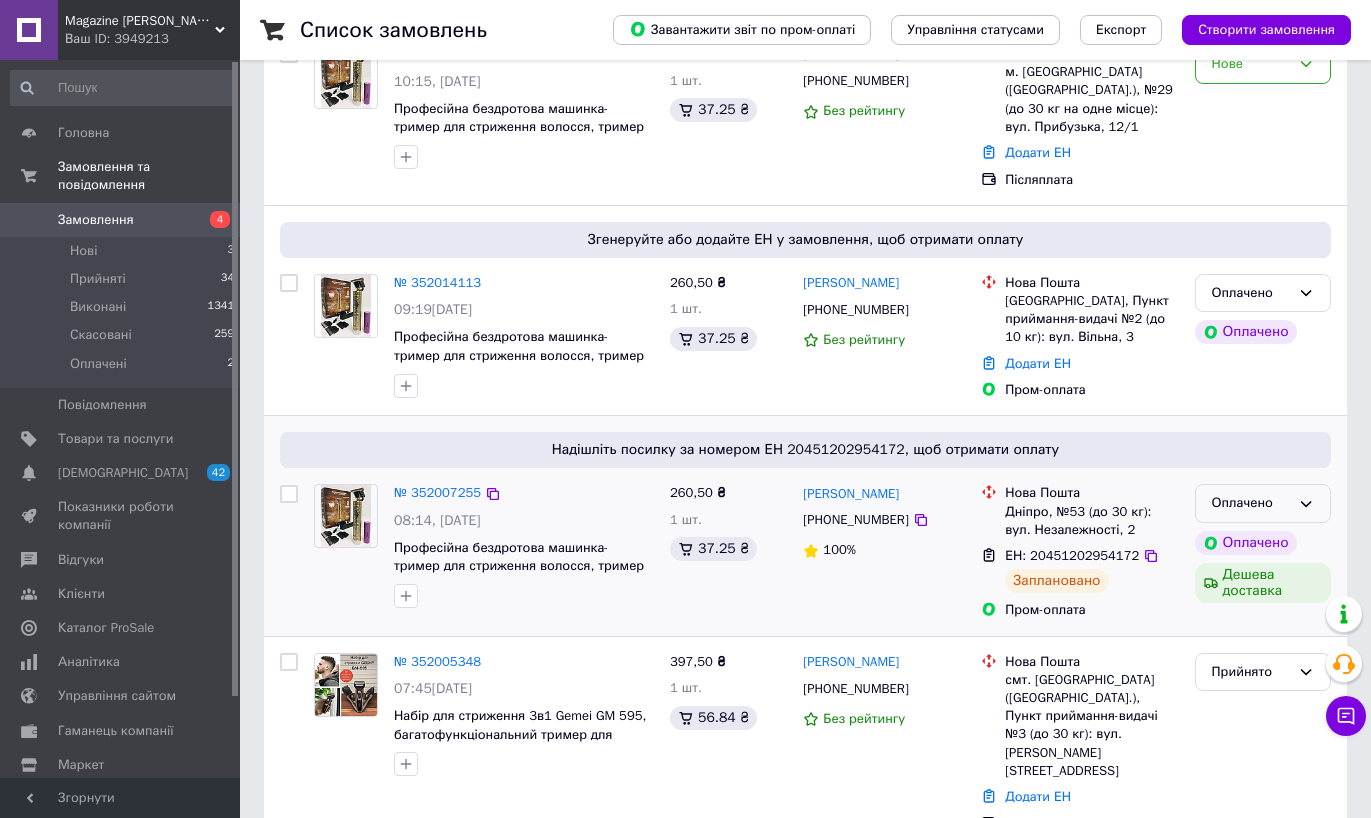 click 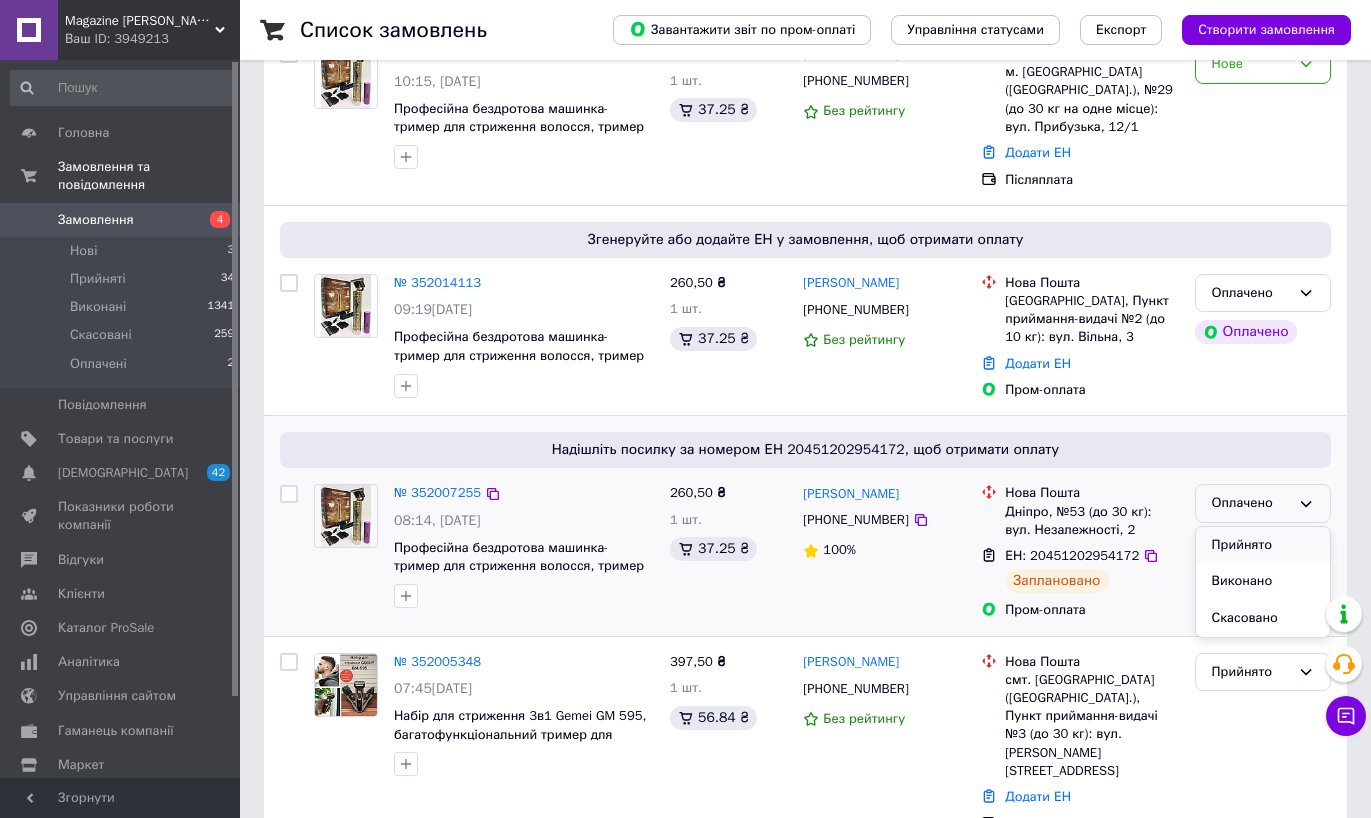 click on "Прийнято" at bounding box center (1263, 545) 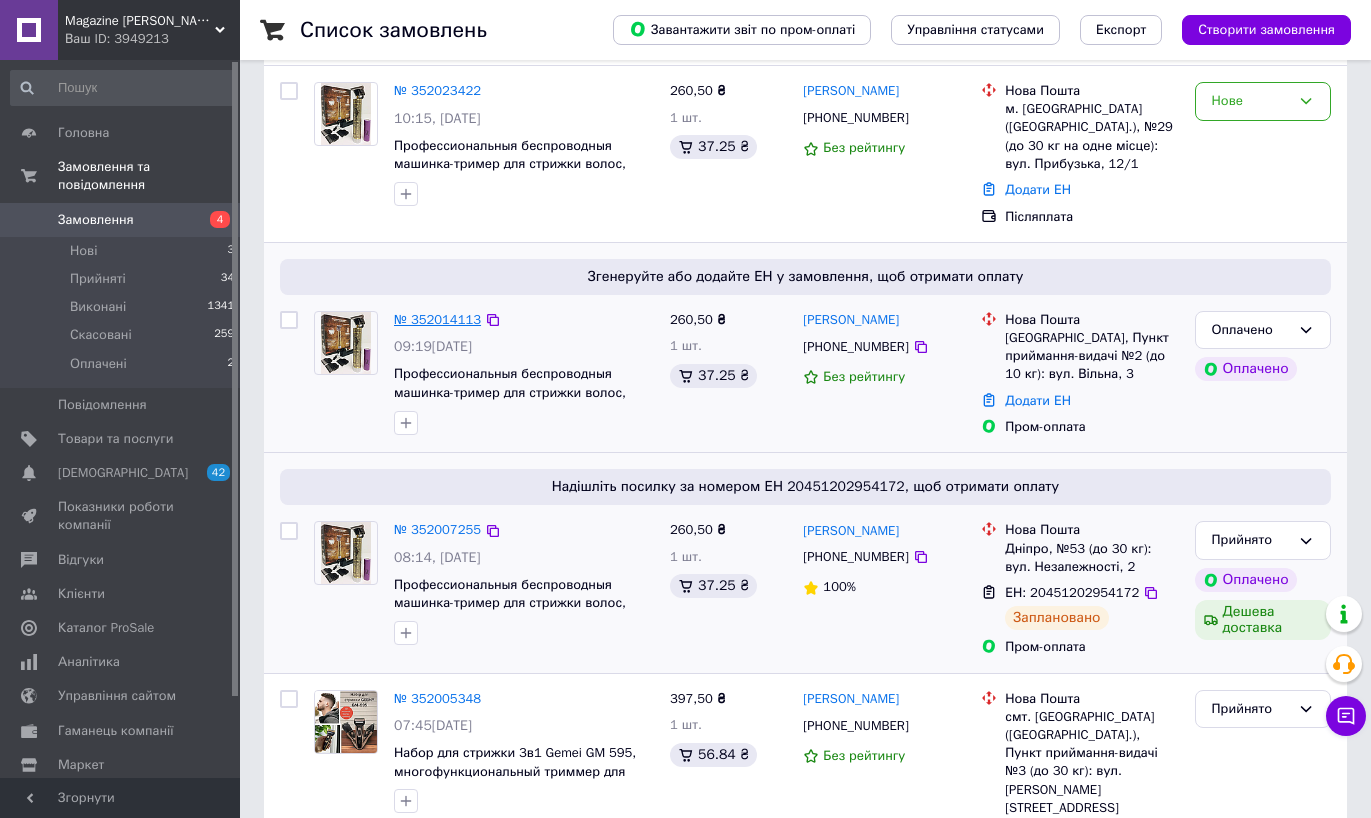 click on "№ 352014113" at bounding box center [437, 319] 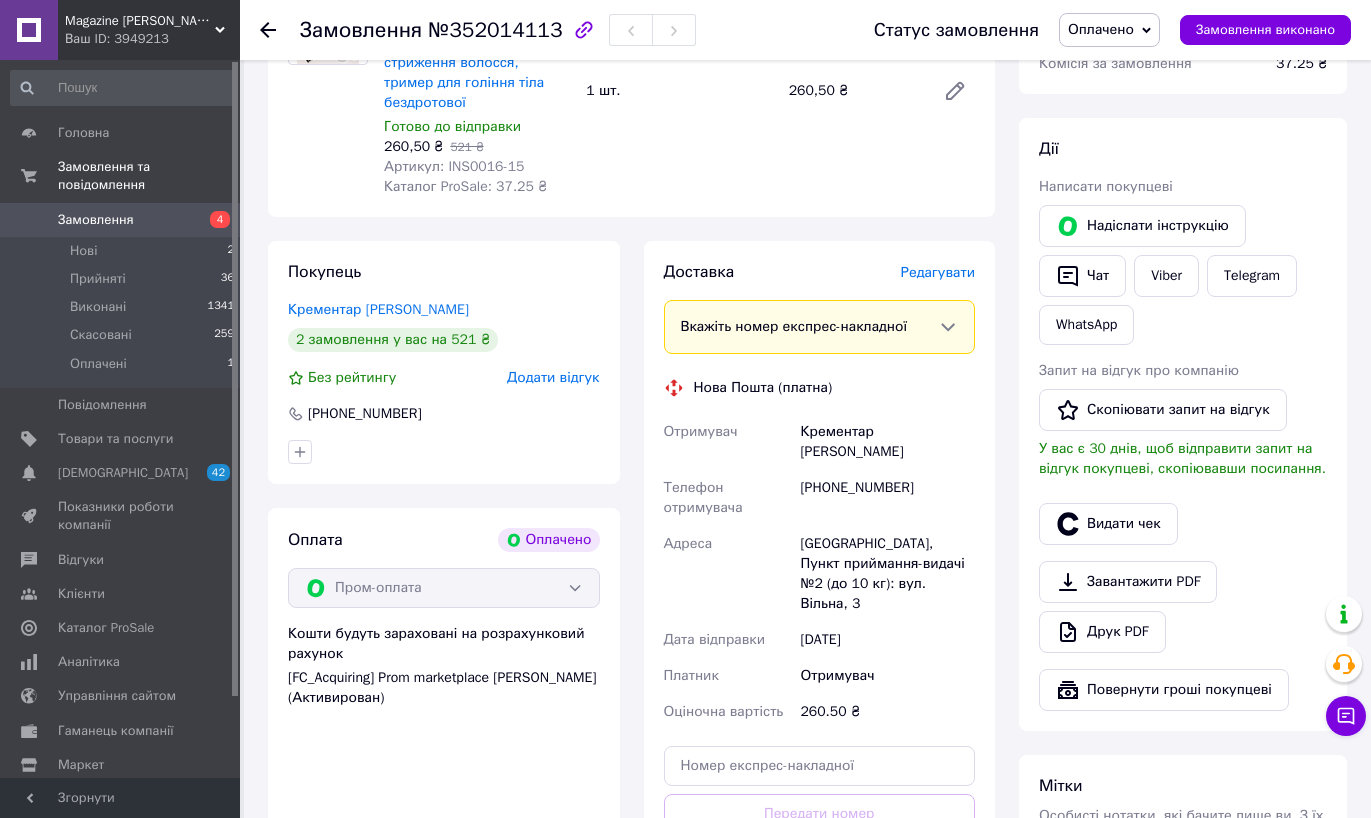 scroll, scrollTop: 480, scrollLeft: 0, axis: vertical 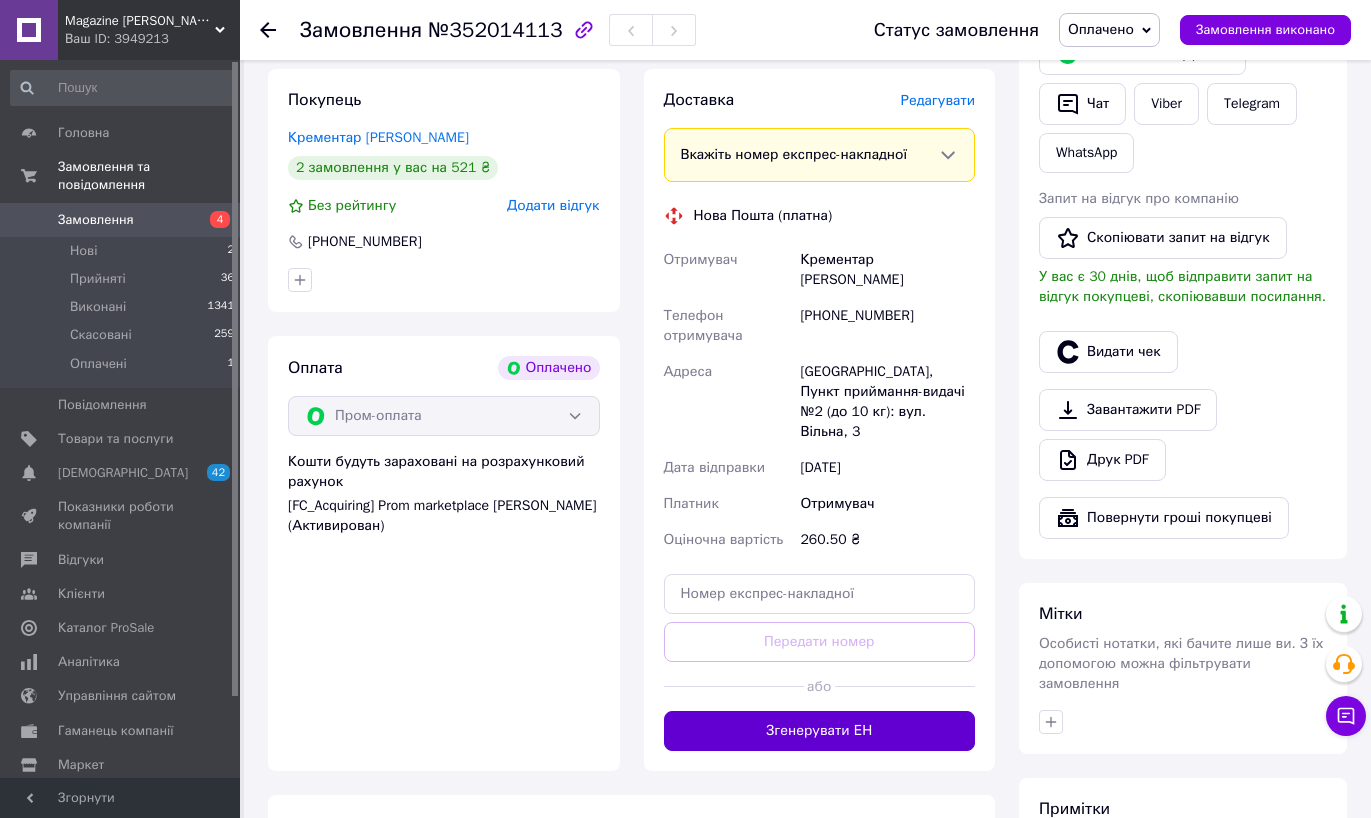 click on "Згенерувати ЕН" at bounding box center (820, 731) 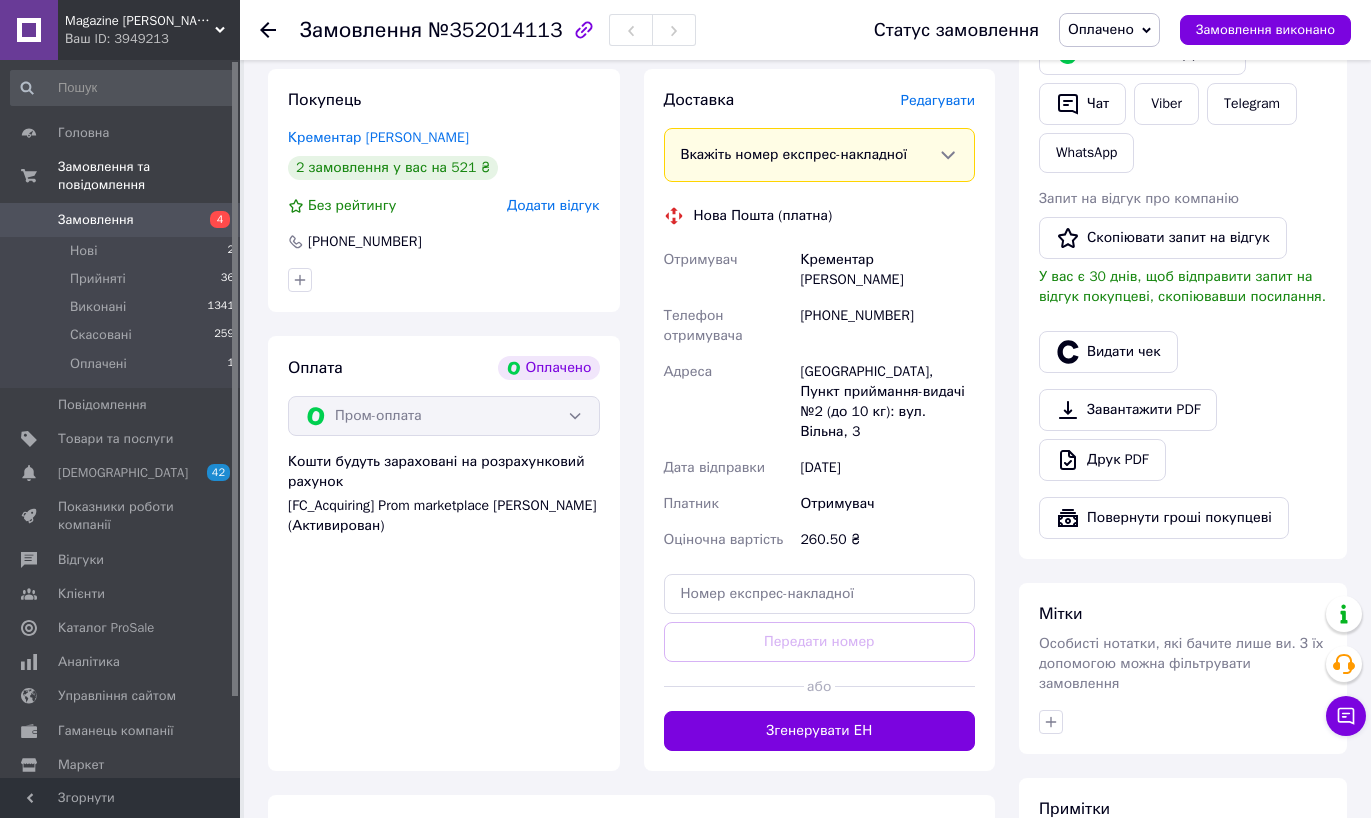 type 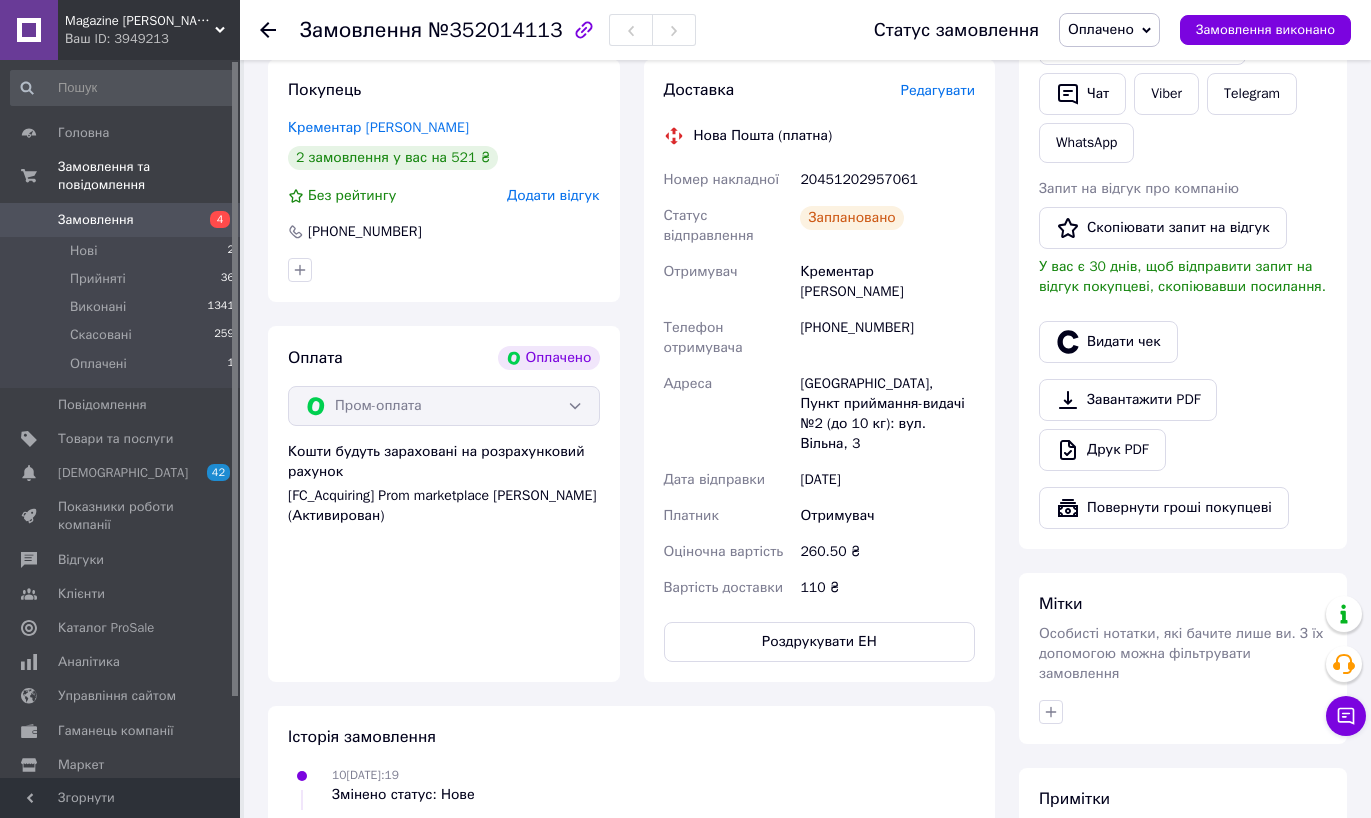 scroll, scrollTop: 475, scrollLeft: 0, axis: vertical 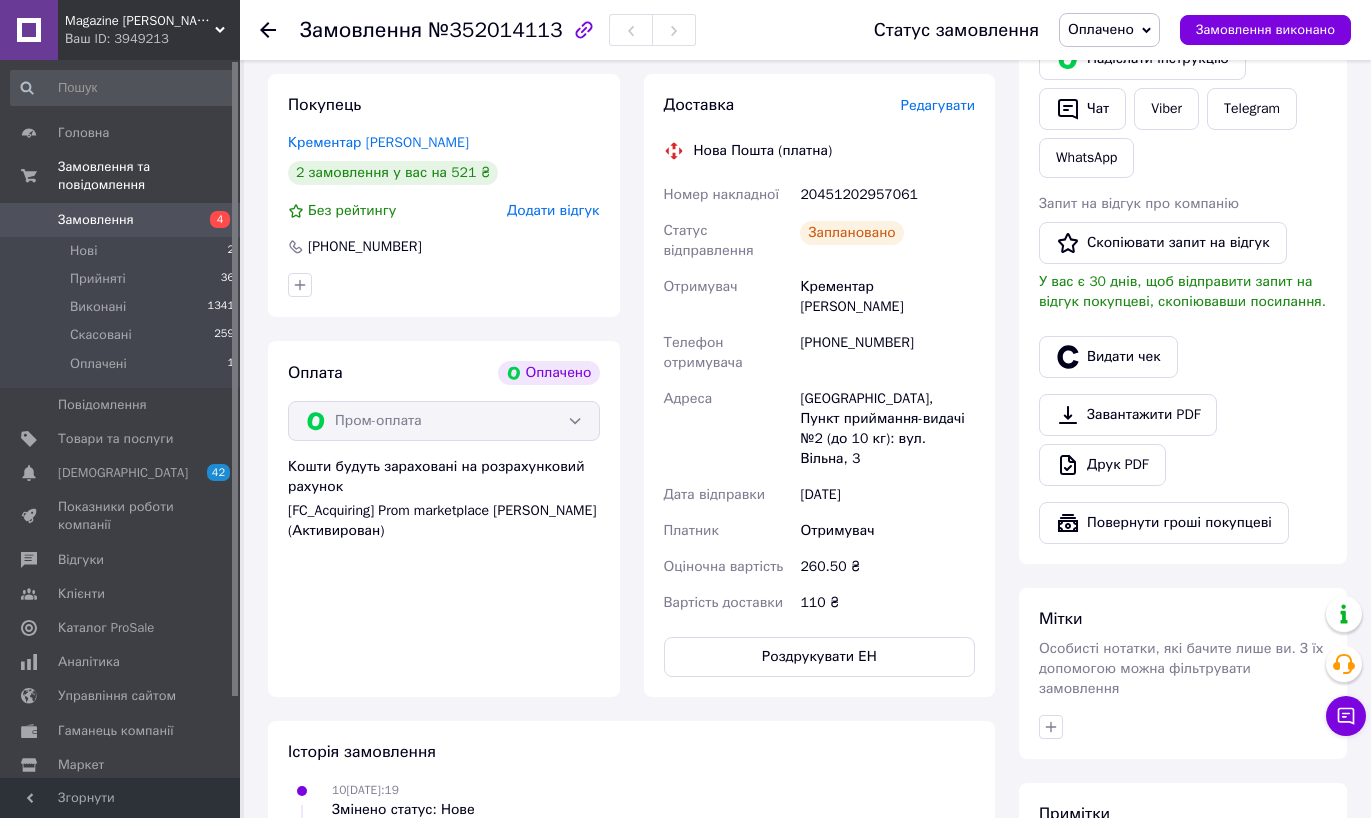 click on "20451202957061" at bounding box center (887, 195) 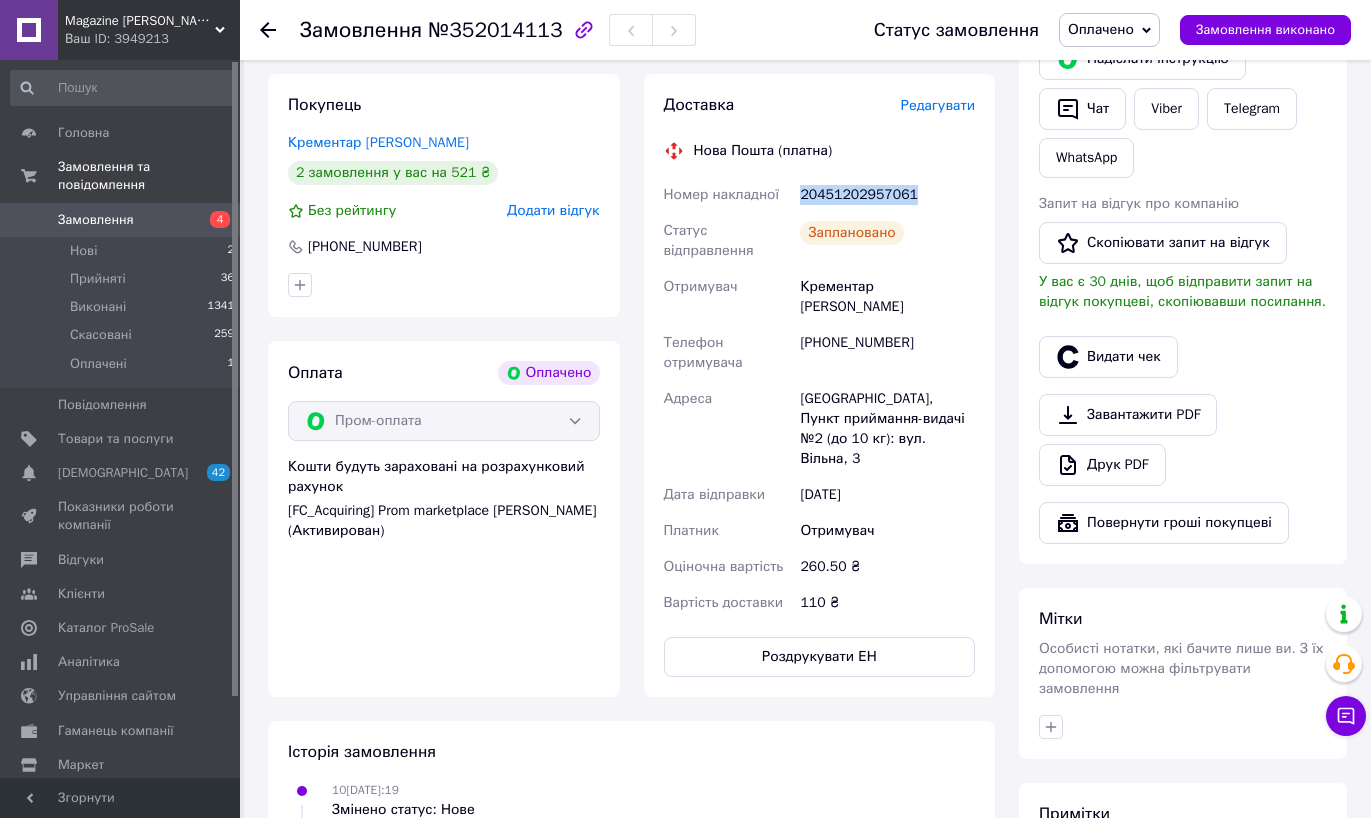 click on "20451202957061" at bounding box center [887, 195] 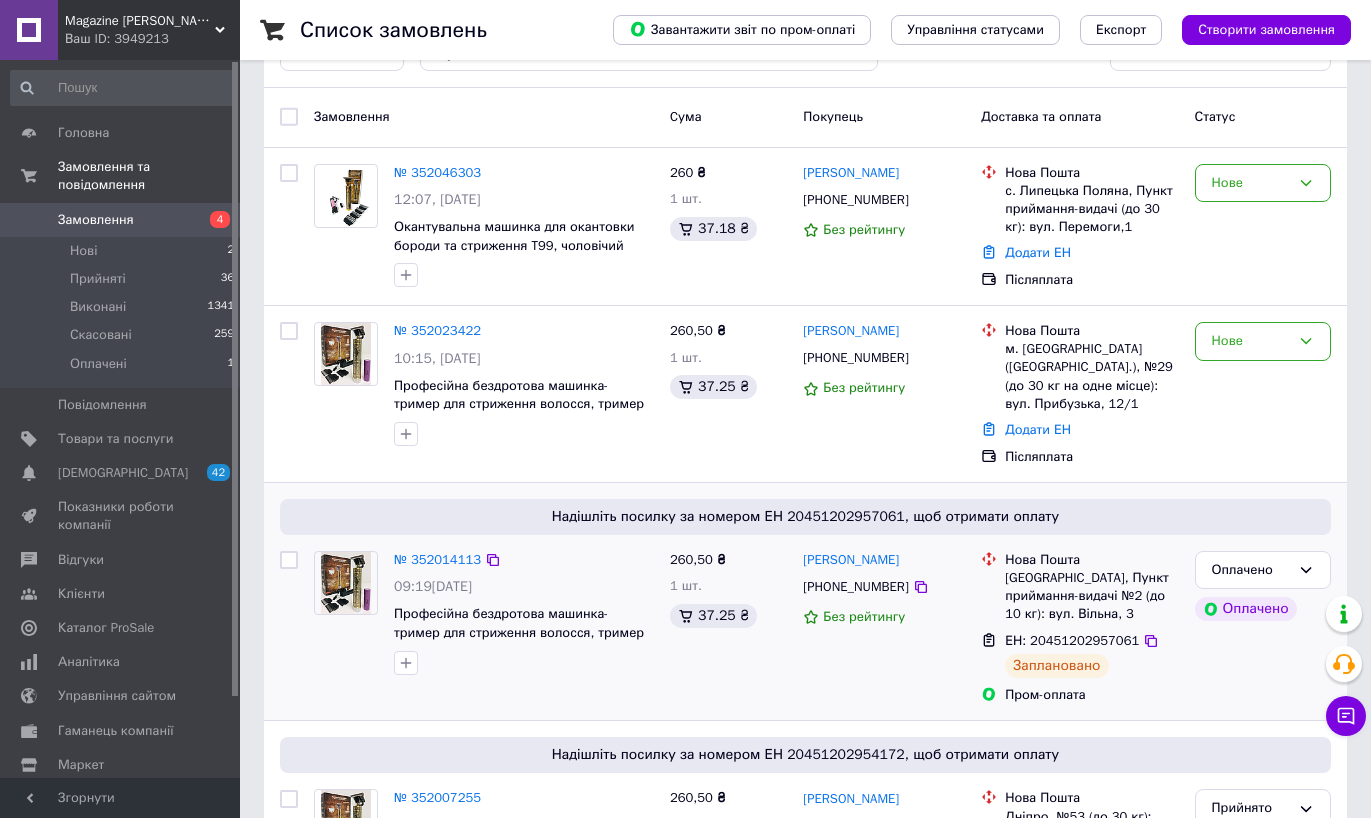 scroll, scrollTop: 69, scrollLeft: 0, axis: vertical 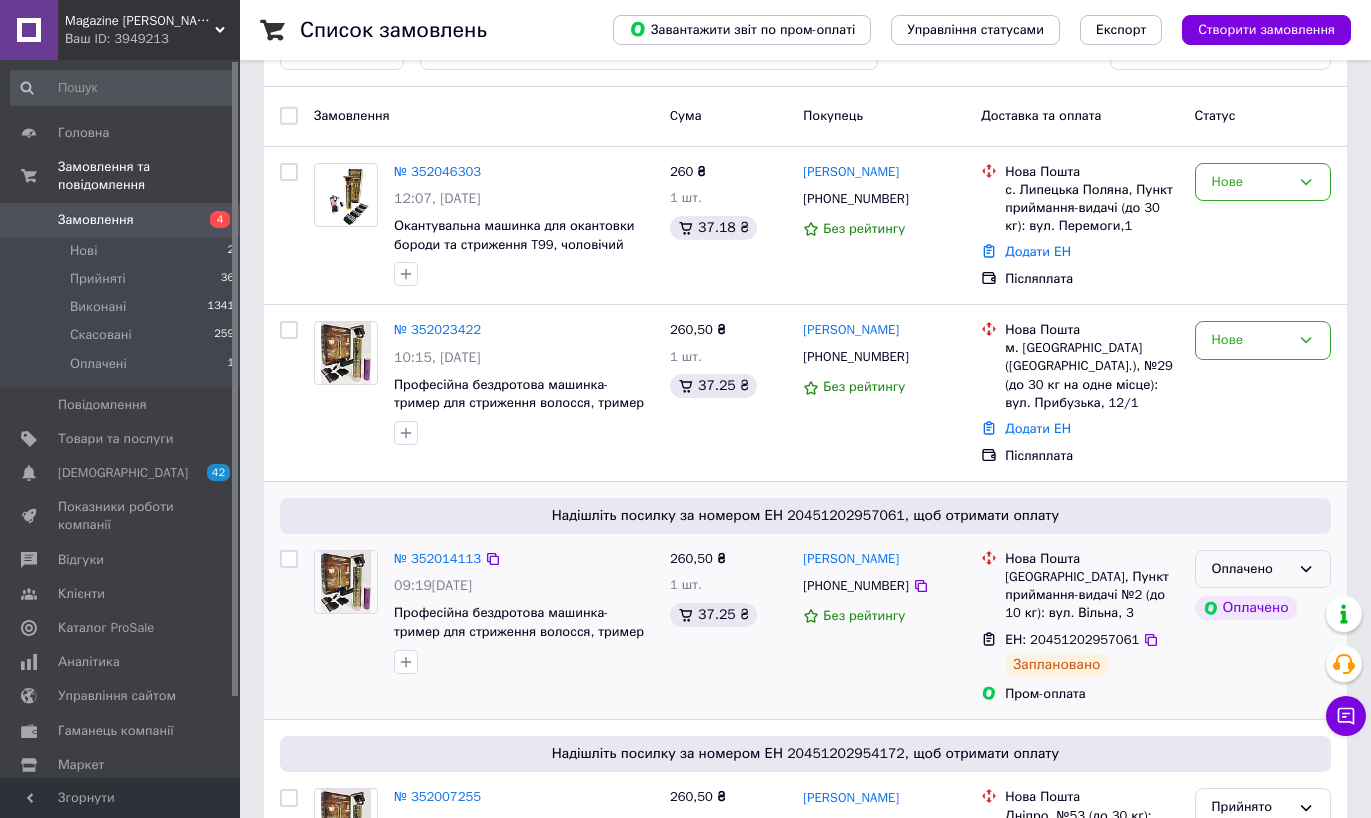 click on "Оплачено" at bounding box center (1263, 569) 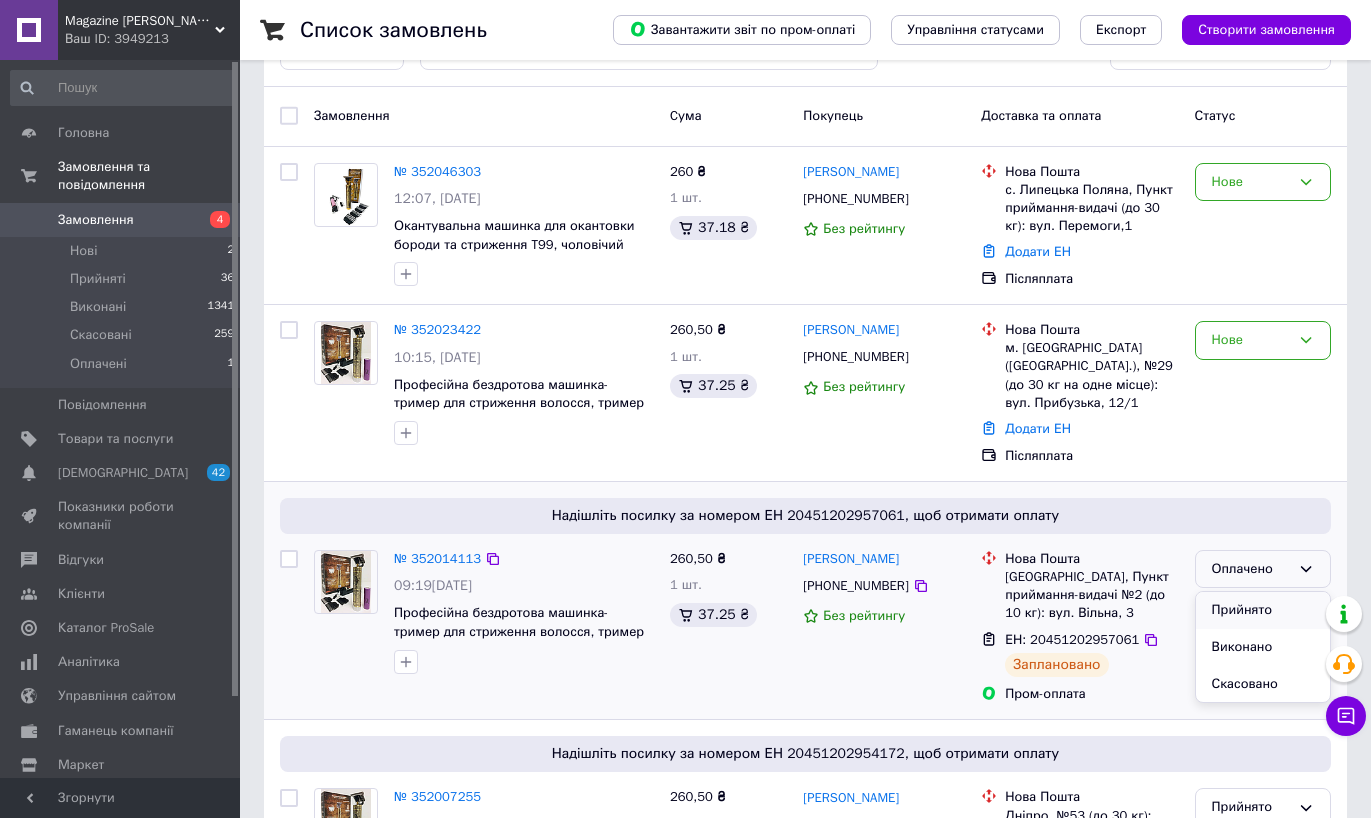 click on "Прийнято" at bounding box center (1263, 610) 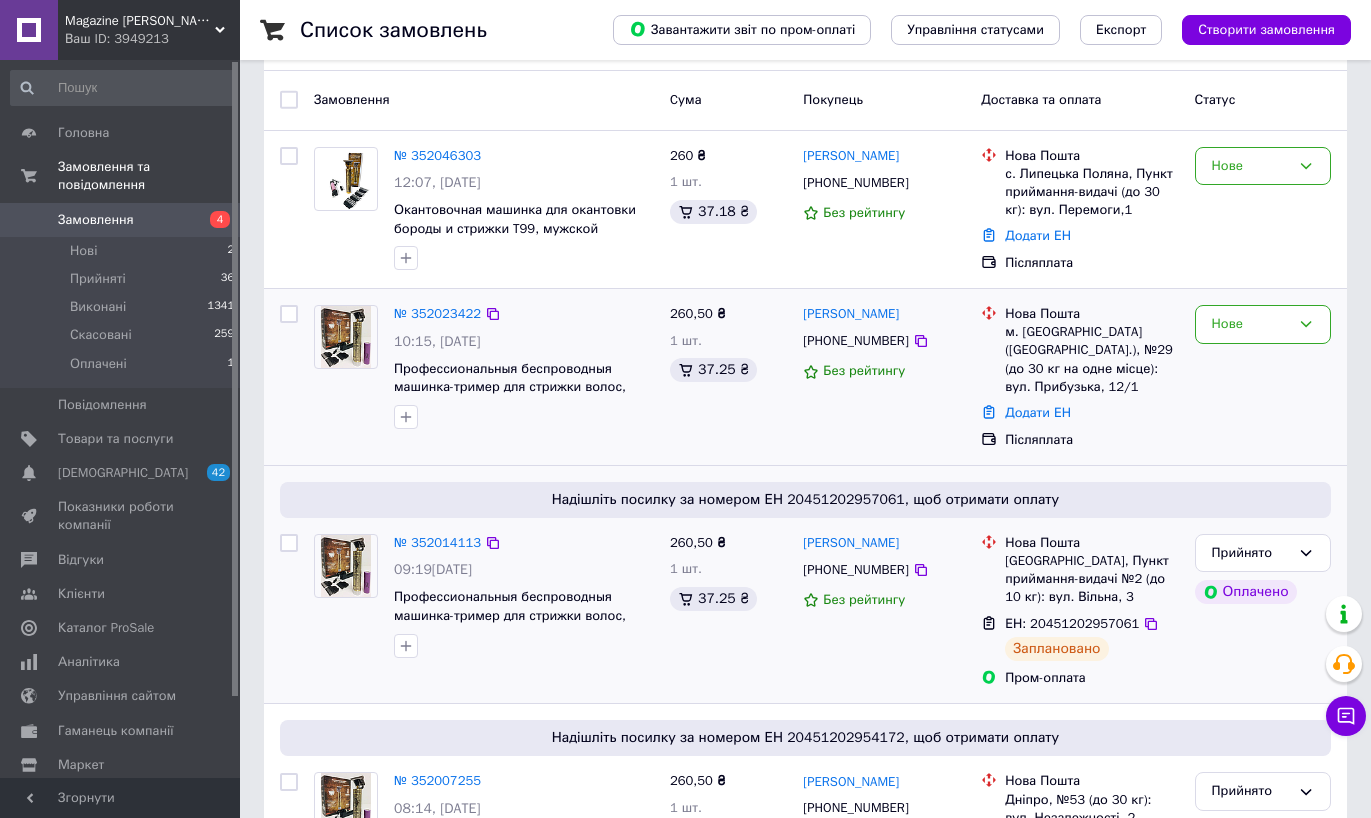 scroll, scrollTop: 101, scrollLeft: 0, axis: vertical 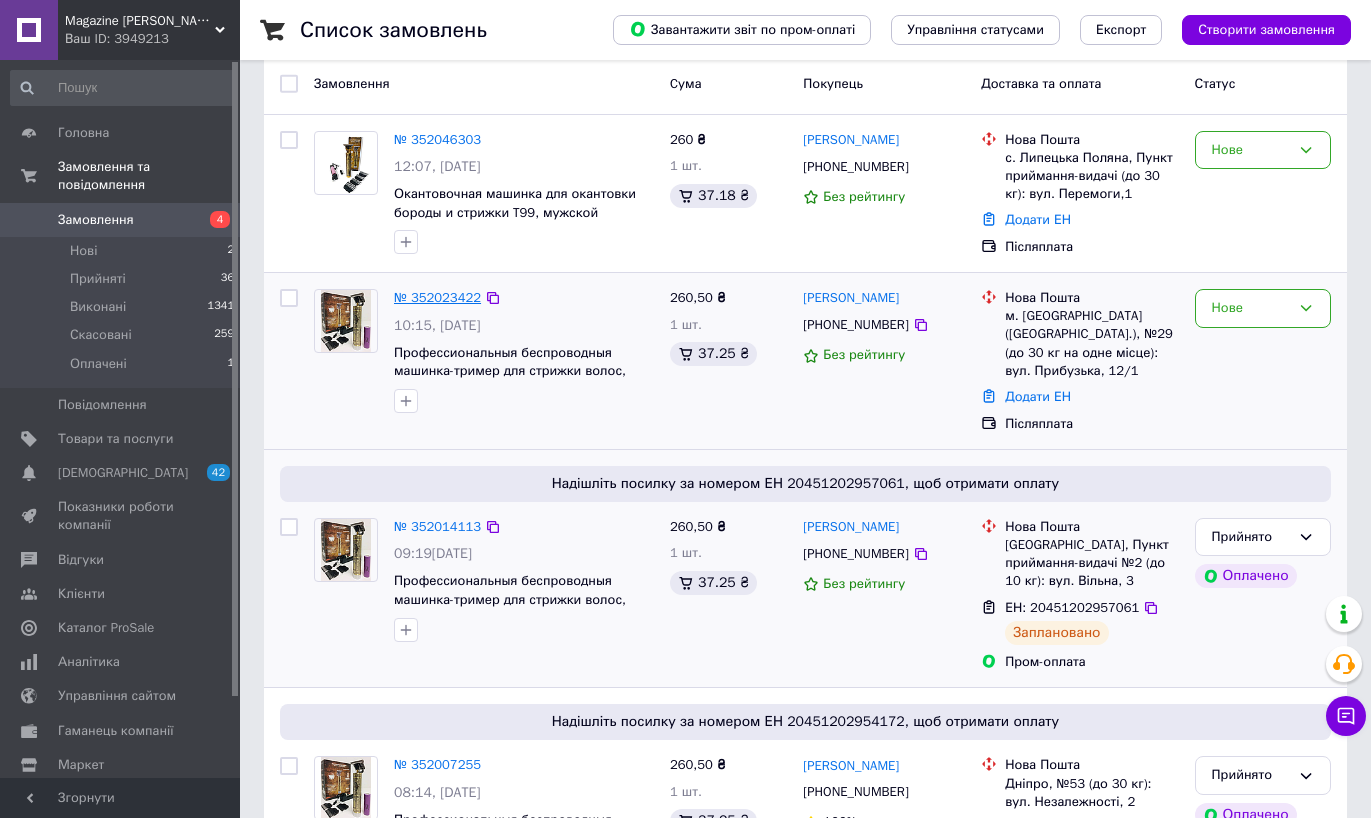 click on "№ 352023422" at bounding box center (437, 297) 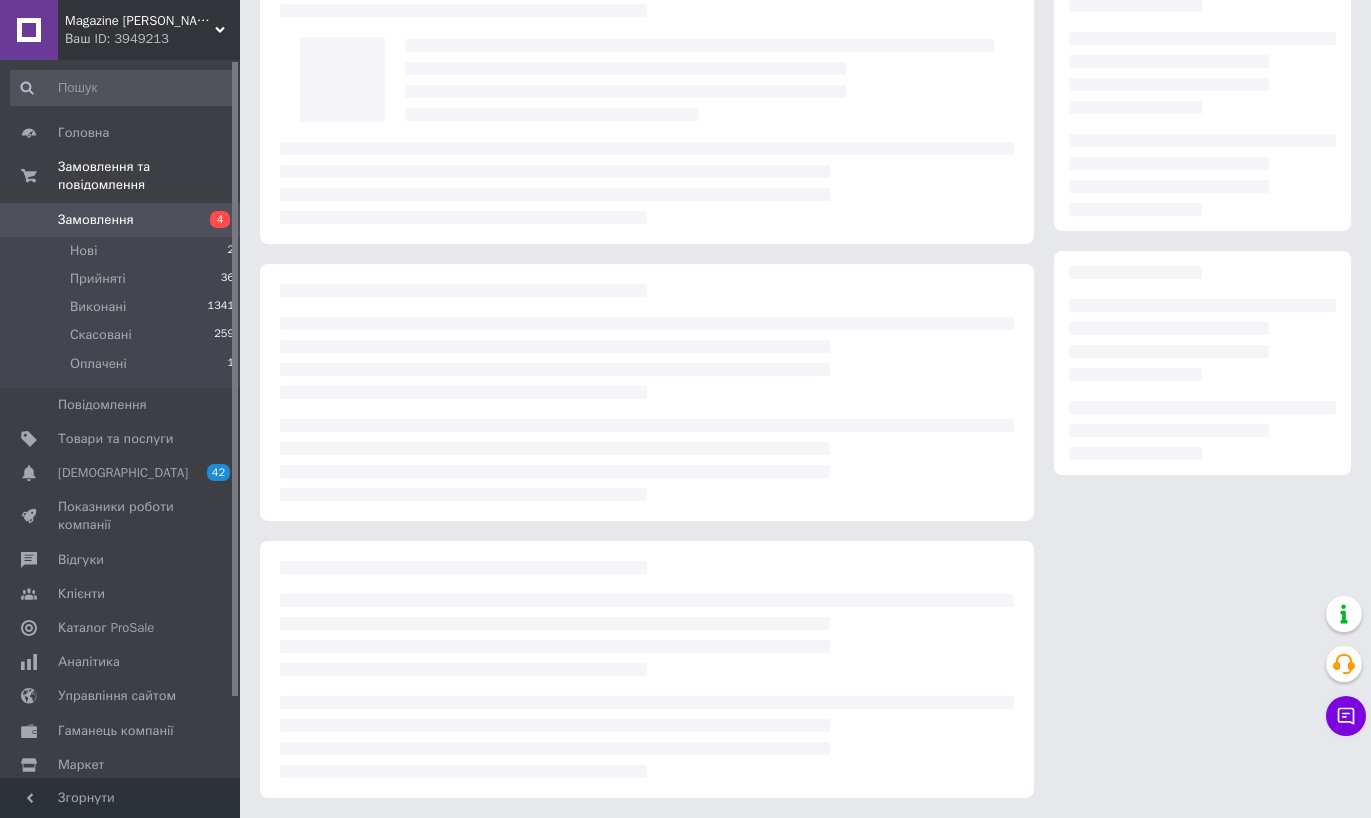 scroll, scrollTop: 101, scrollLeft: 0, axis: vertical 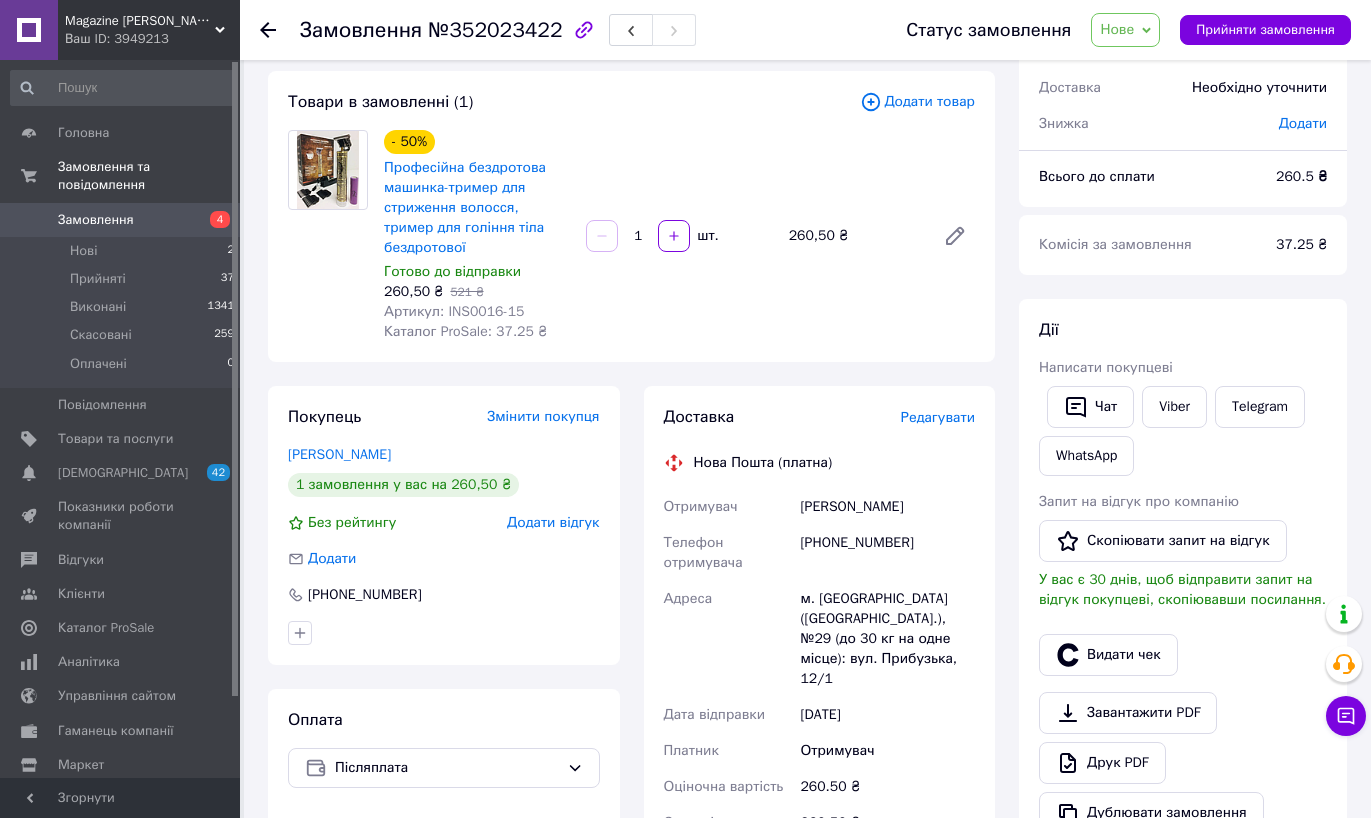 click on "Замовлення" at bounding box center [121, 220] 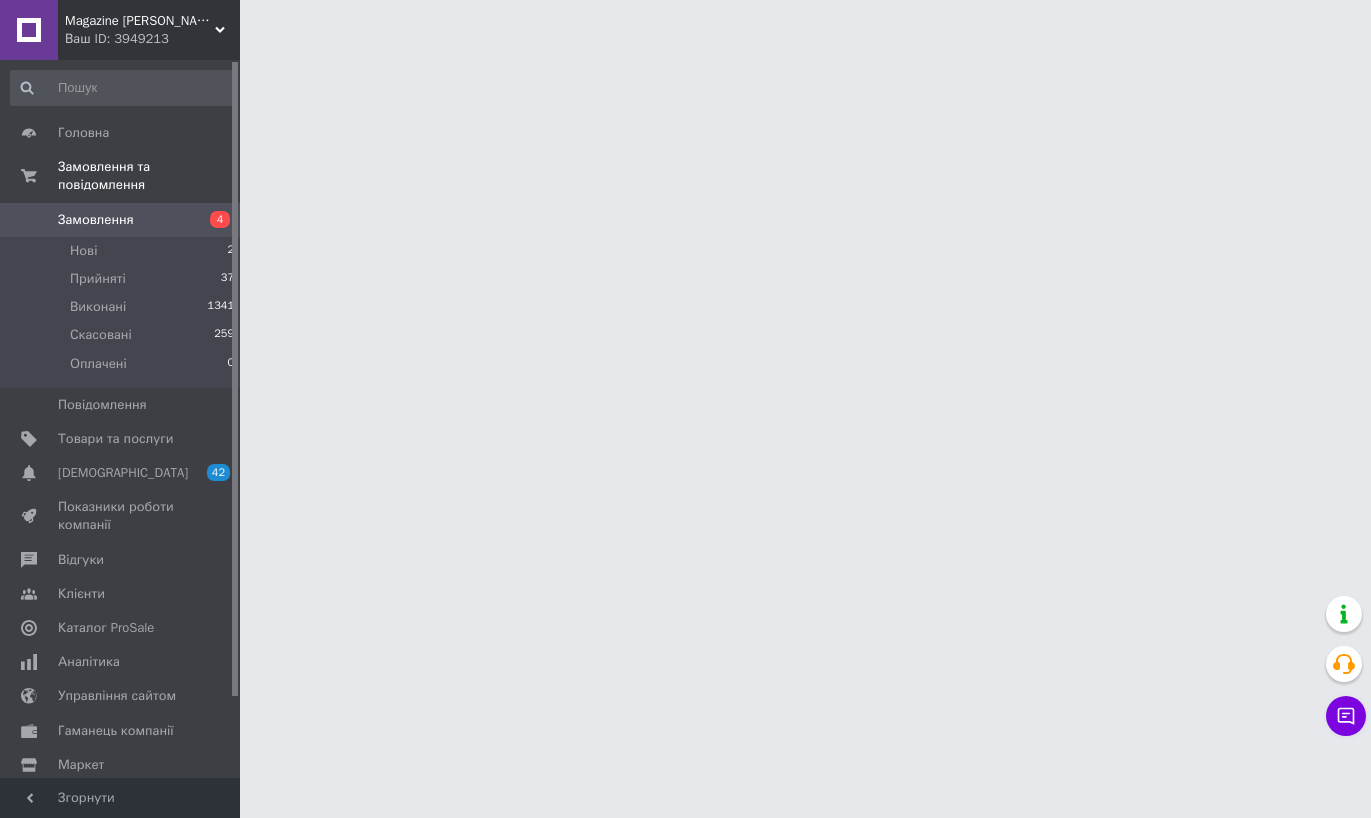 scroll, scrollTop: 0, scrollLeft: 0, axis: both 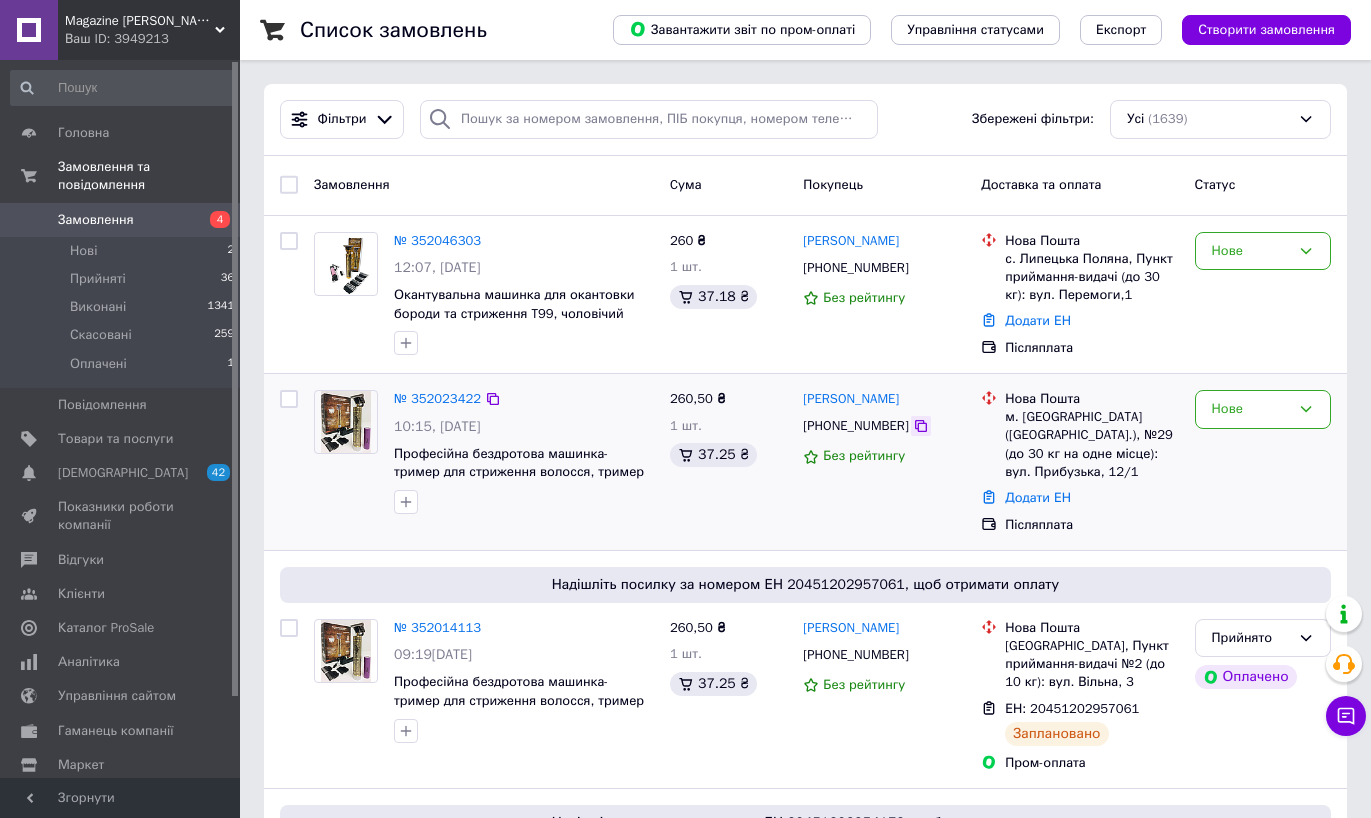 click 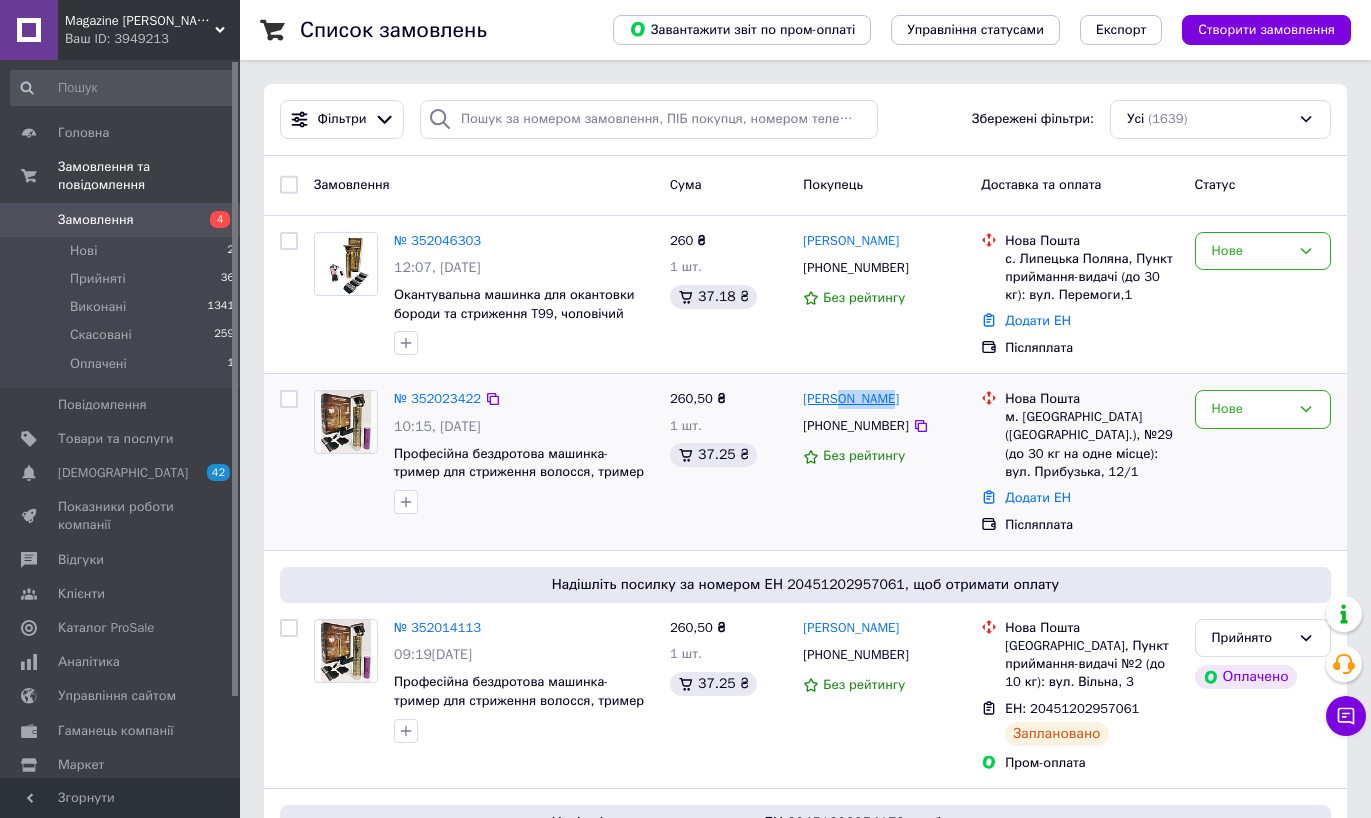 drag, startPoint x: 896, startPoint y: 405, endPoint x: 840, endPoint y: 403, distance: 56.0357 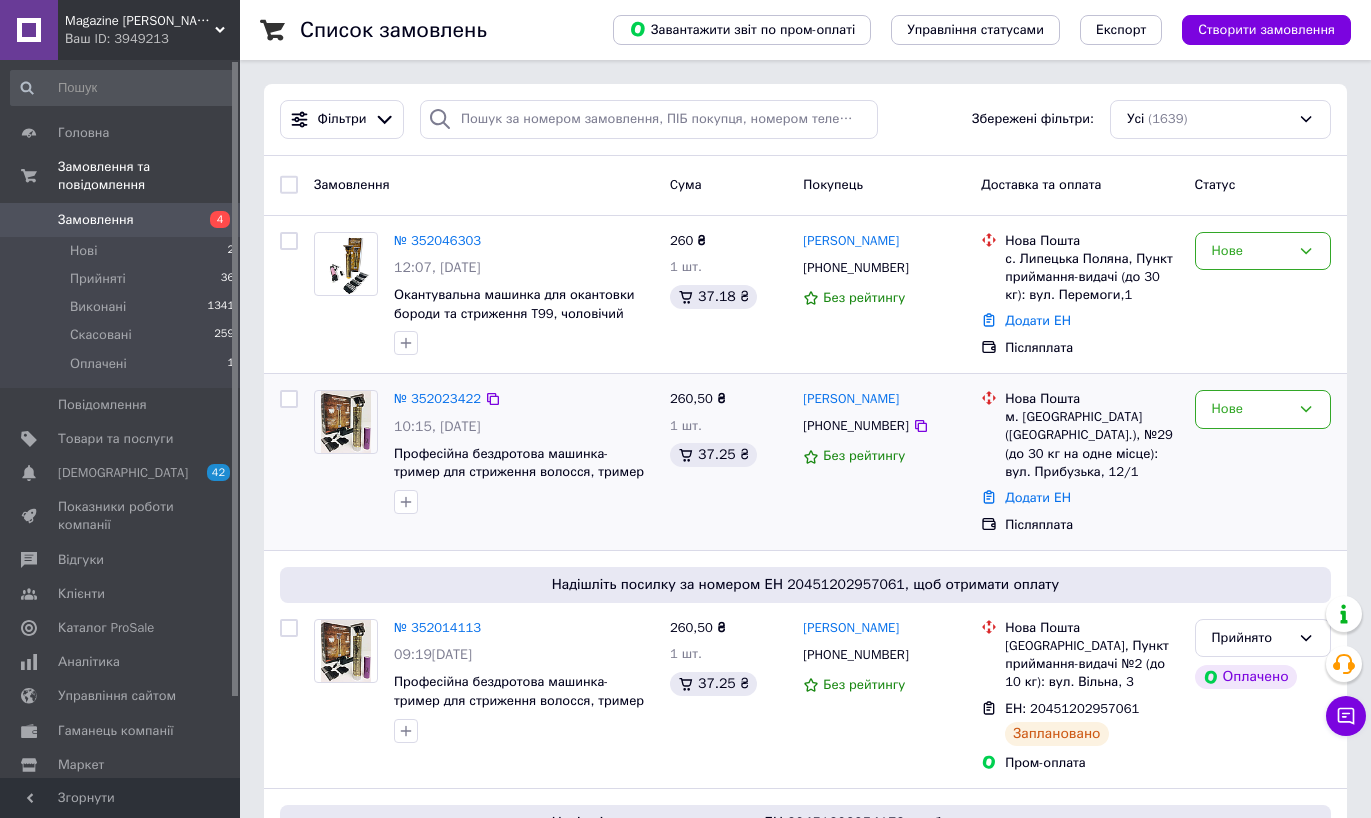 click on "м. [GEOGRAPHIC_DATA] ([GEOGRAPHIC_DATA].), №29 (до 30 кг на одне місце): вул. Прибузька, 12/1" at bounding box center (1091, 444) 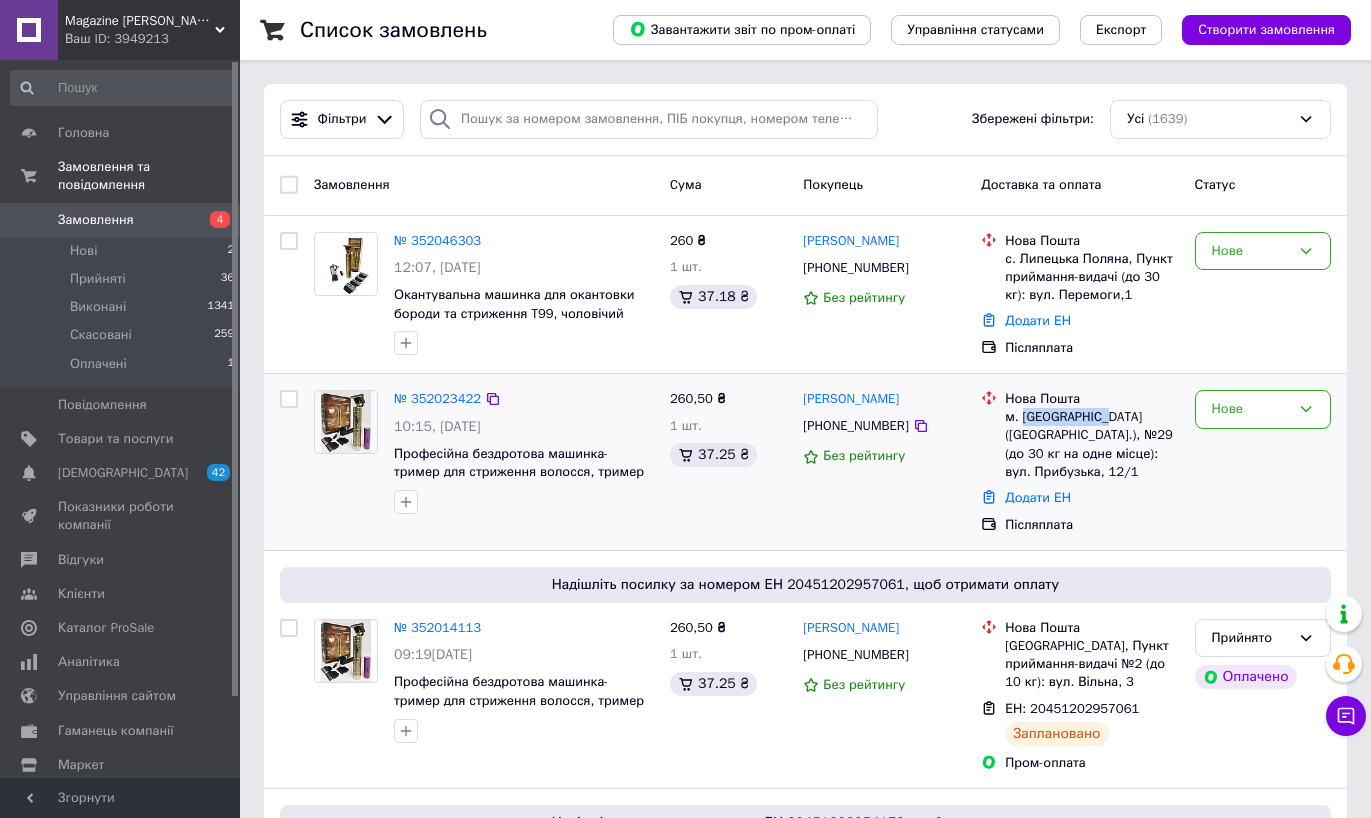 click on "м. [GEOGRAPHIC_DATA] ([GEOGRAPHIC_DATA].), №29 (до 30 кг на одне місце): вул. Прибузька, 12/1" at bounding box center (1091, 444) 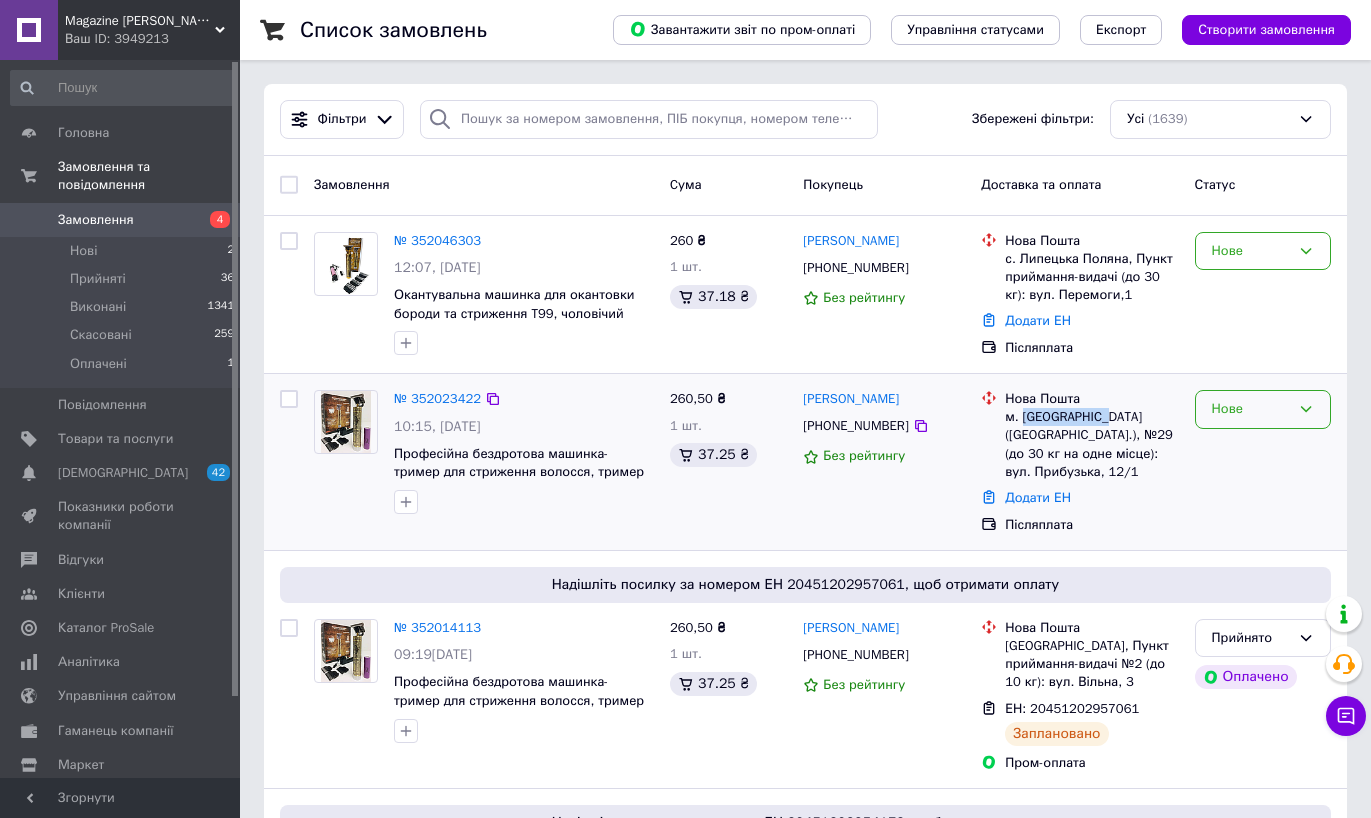 click on "Нове" at bounding box center [1251, 409] 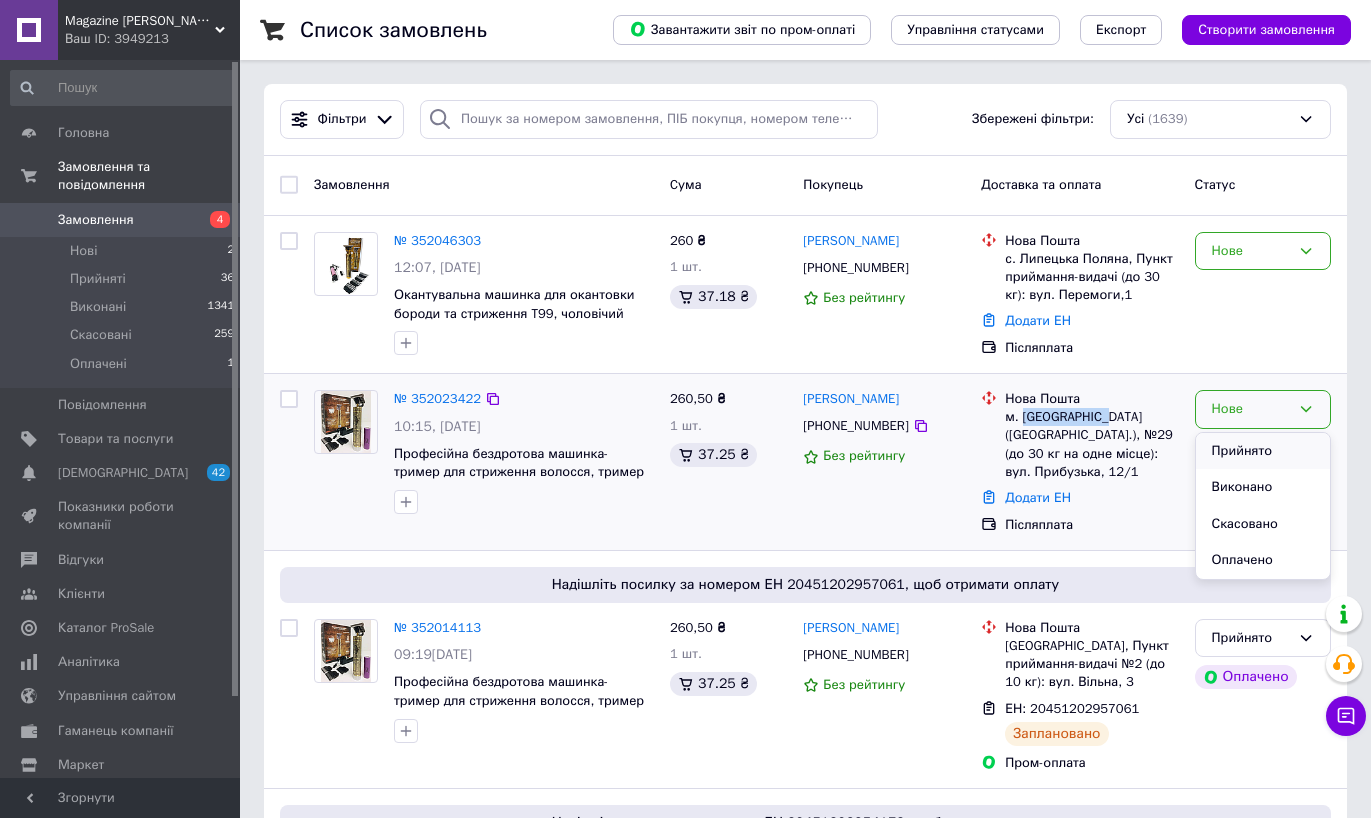 click on "Прийнято" at bounding box center [1263, 451] 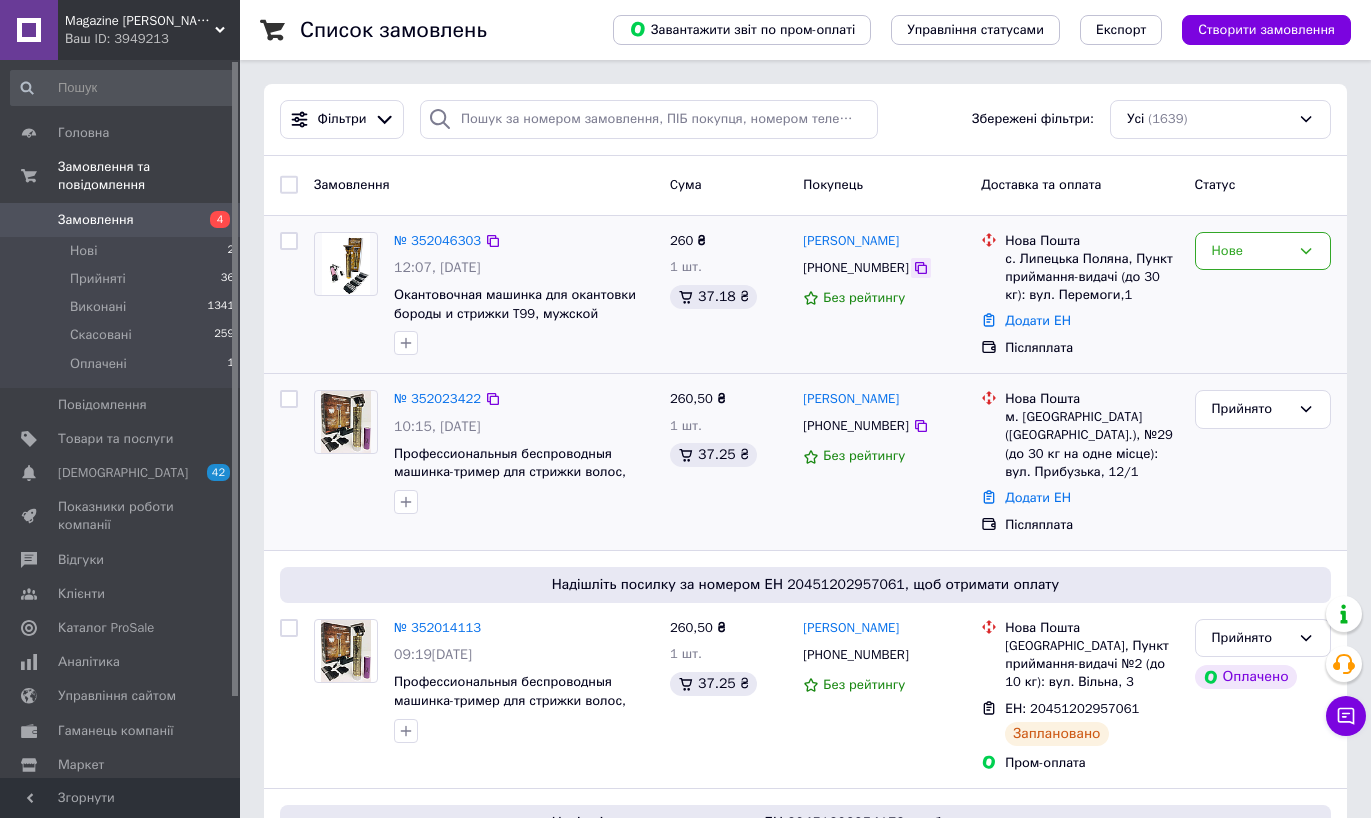 click 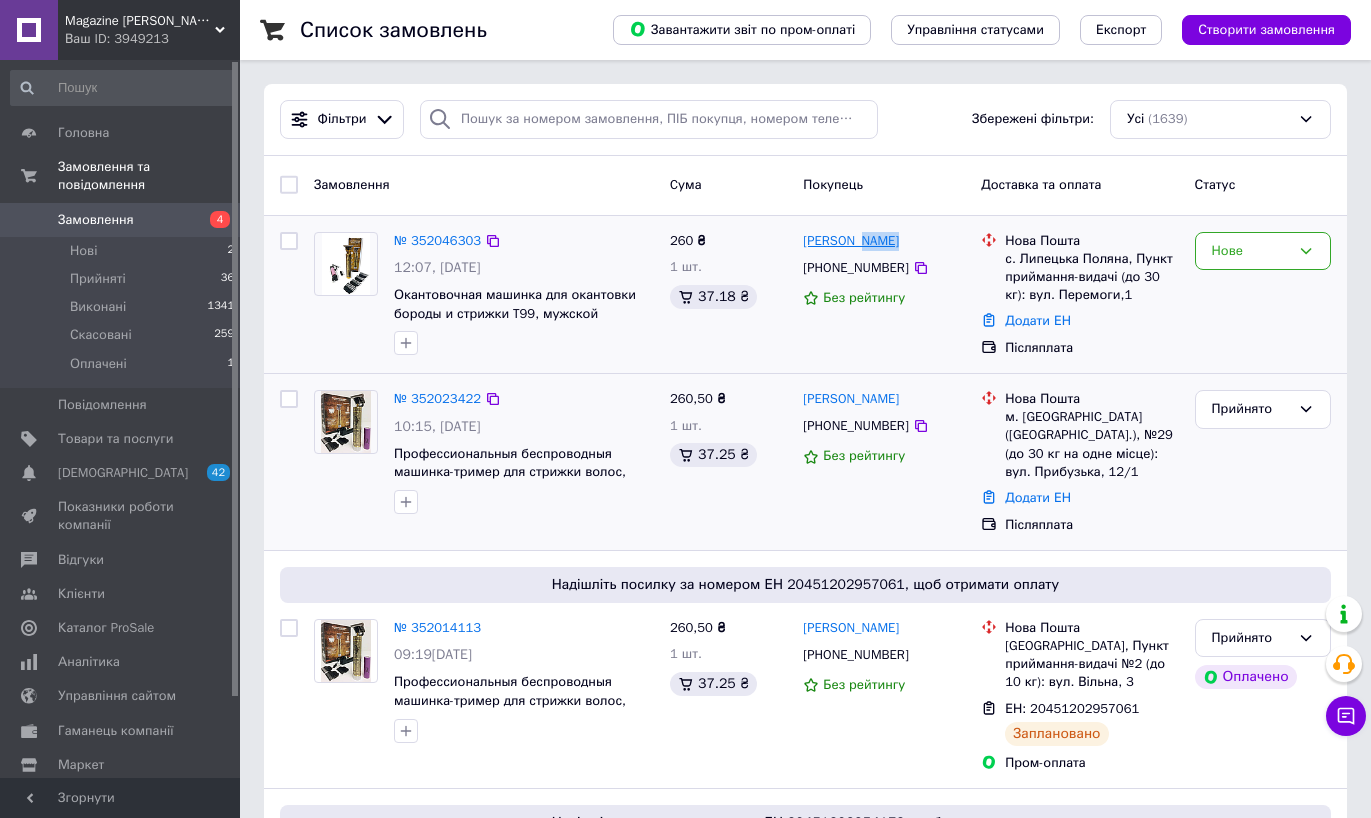 drag, startPoint x: 893, startPoint y: 241, endPoint x: 854, endPoint y: 235, distance: 39.45884 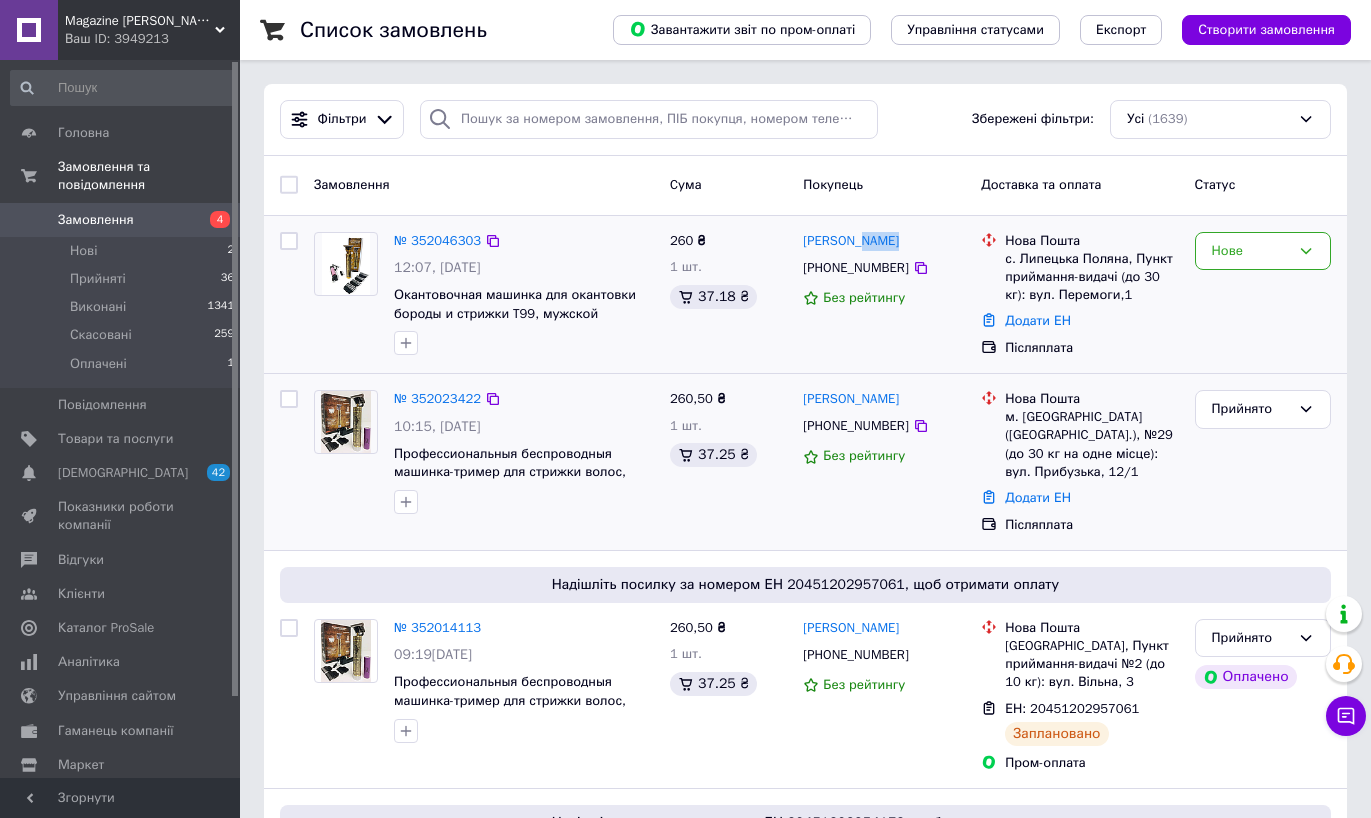copy on "Гобан" 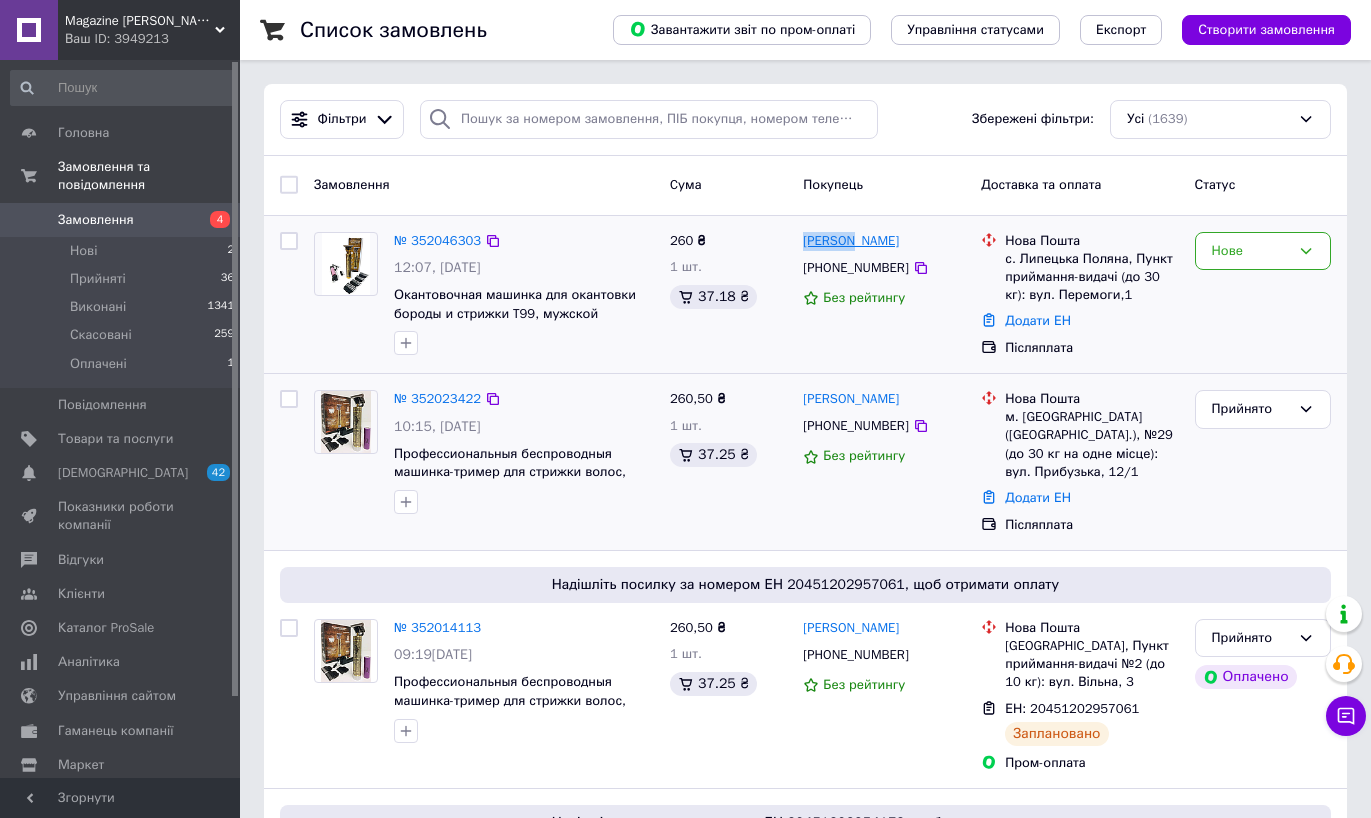 drag, startPoint x: 798, startPoint y: 243, endPoint x: 853, endPoint y: 240, distance: 55.081757 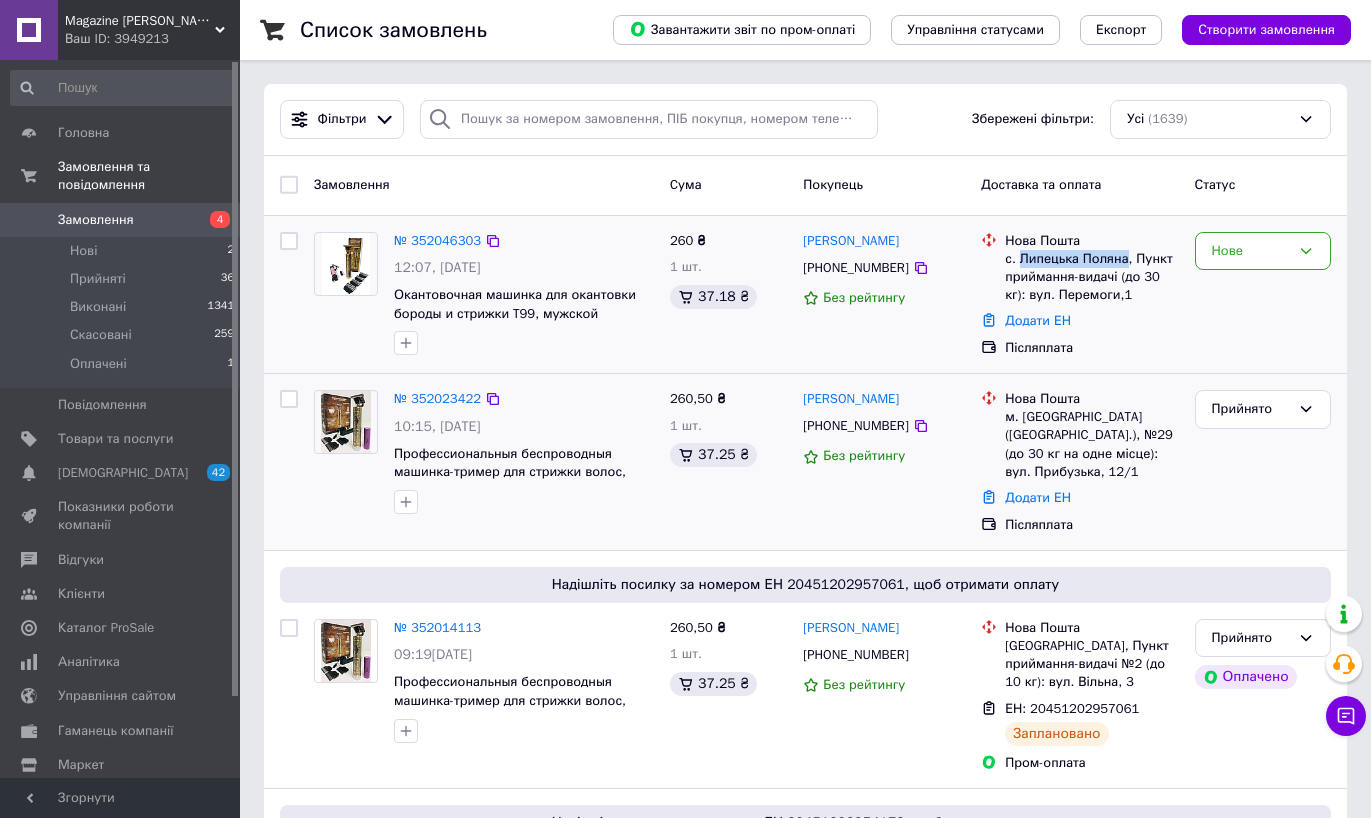 drag, startPoint x: 1131, startPoint y: 259, endPoint x: 1021, endPoint y: 257, distance: 110.01818 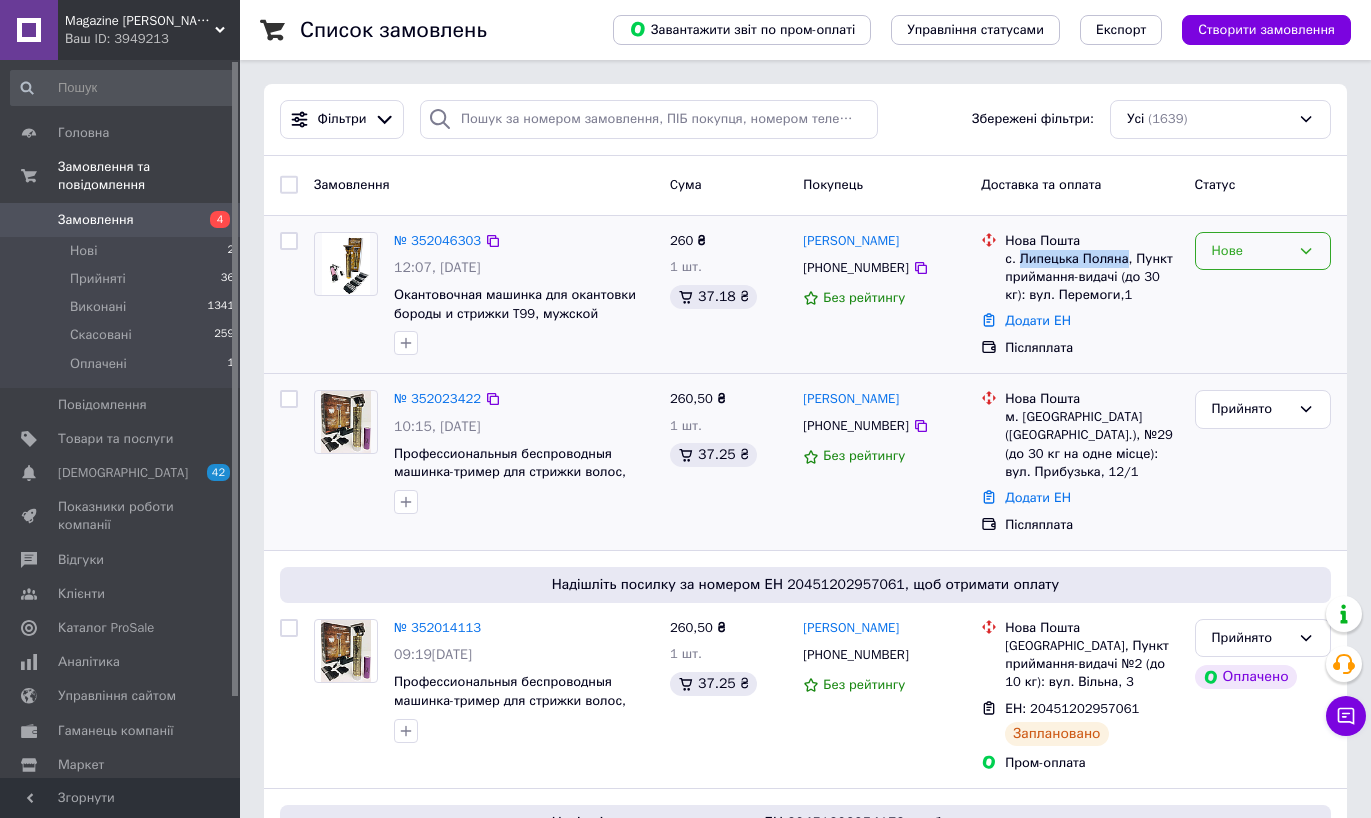 click on "Нове" at bounding box center [1263, 251] 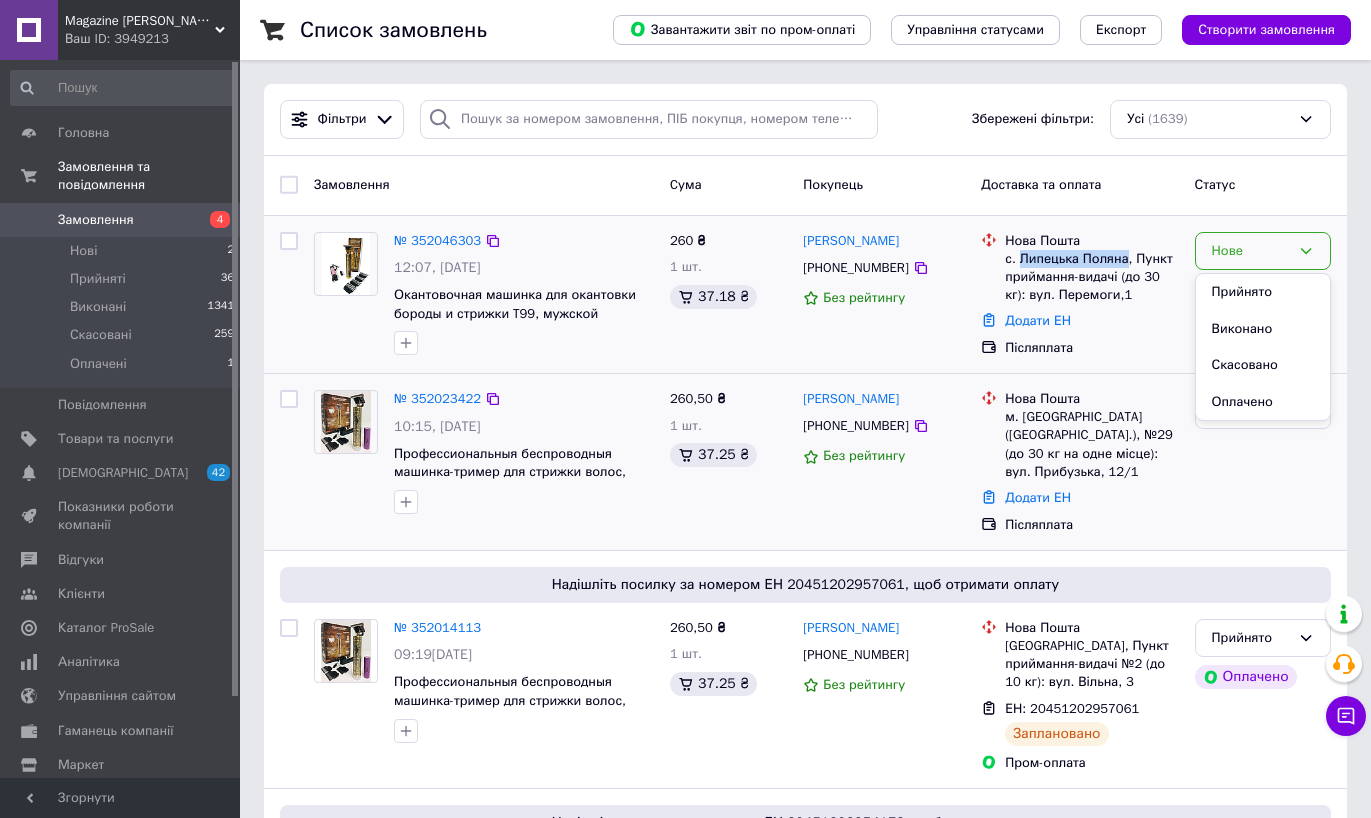 click on "Прийнято" at bounding box center [1263, 292] 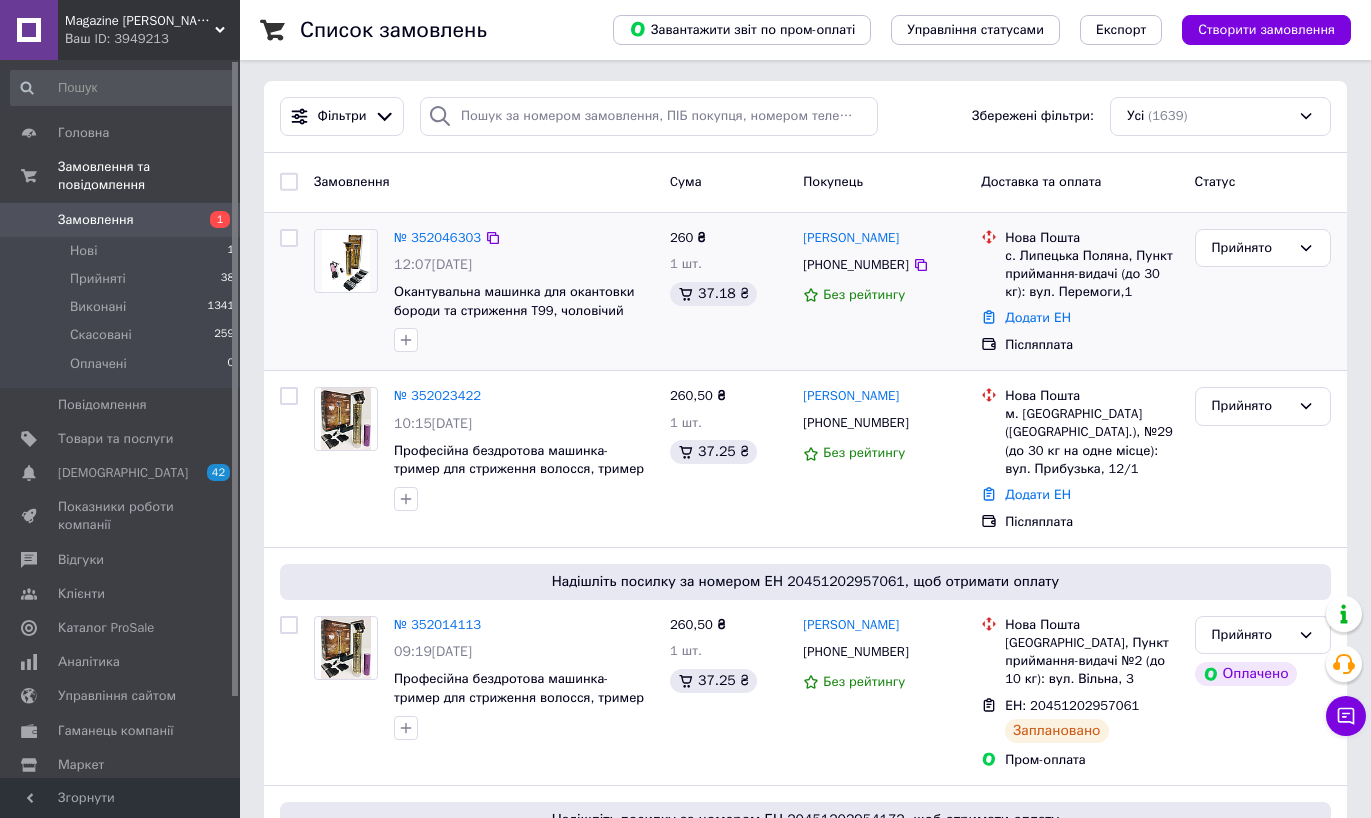 scroll, scrollTop: 4, scrollLeft: 0, axis: vertical 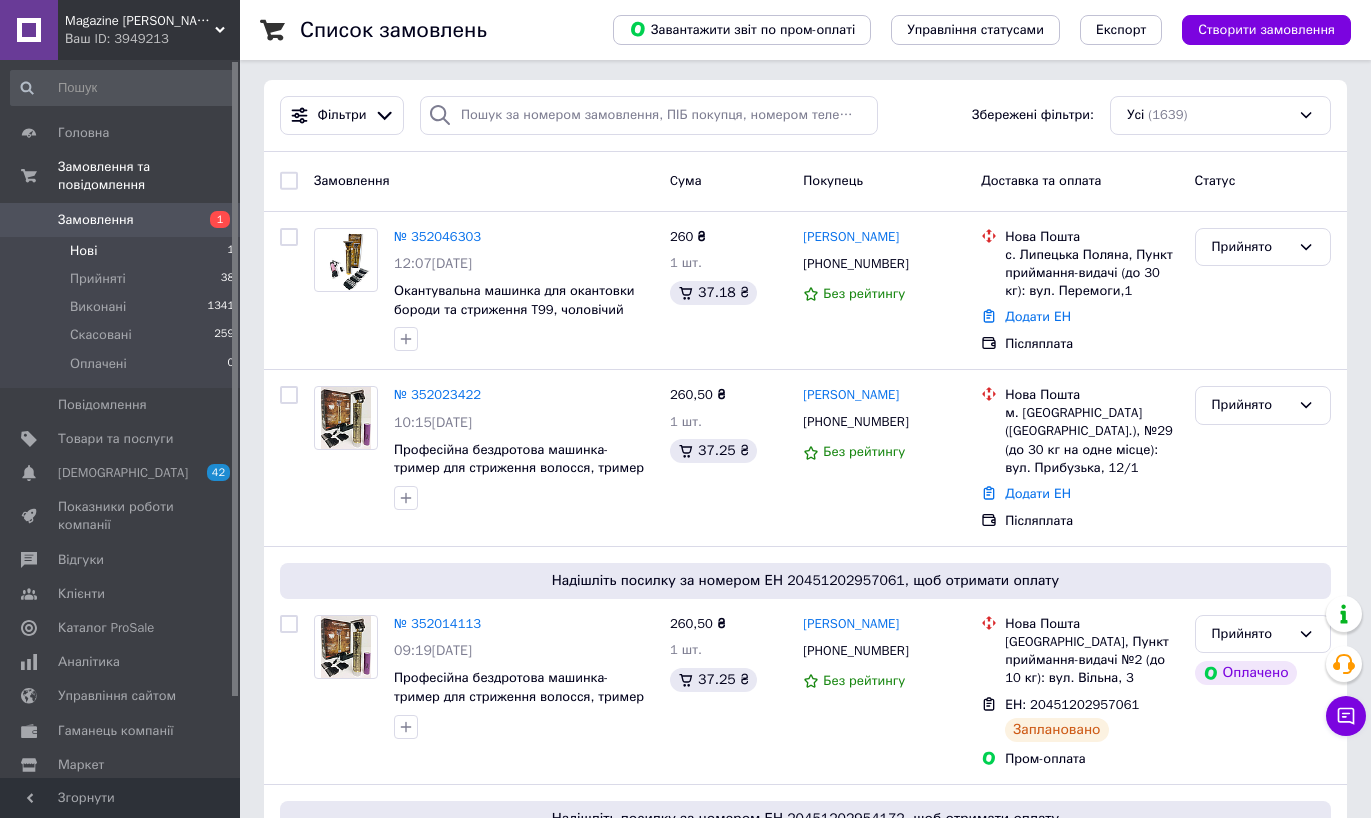 click on "Нові 1" at bounding box center (123, 251) 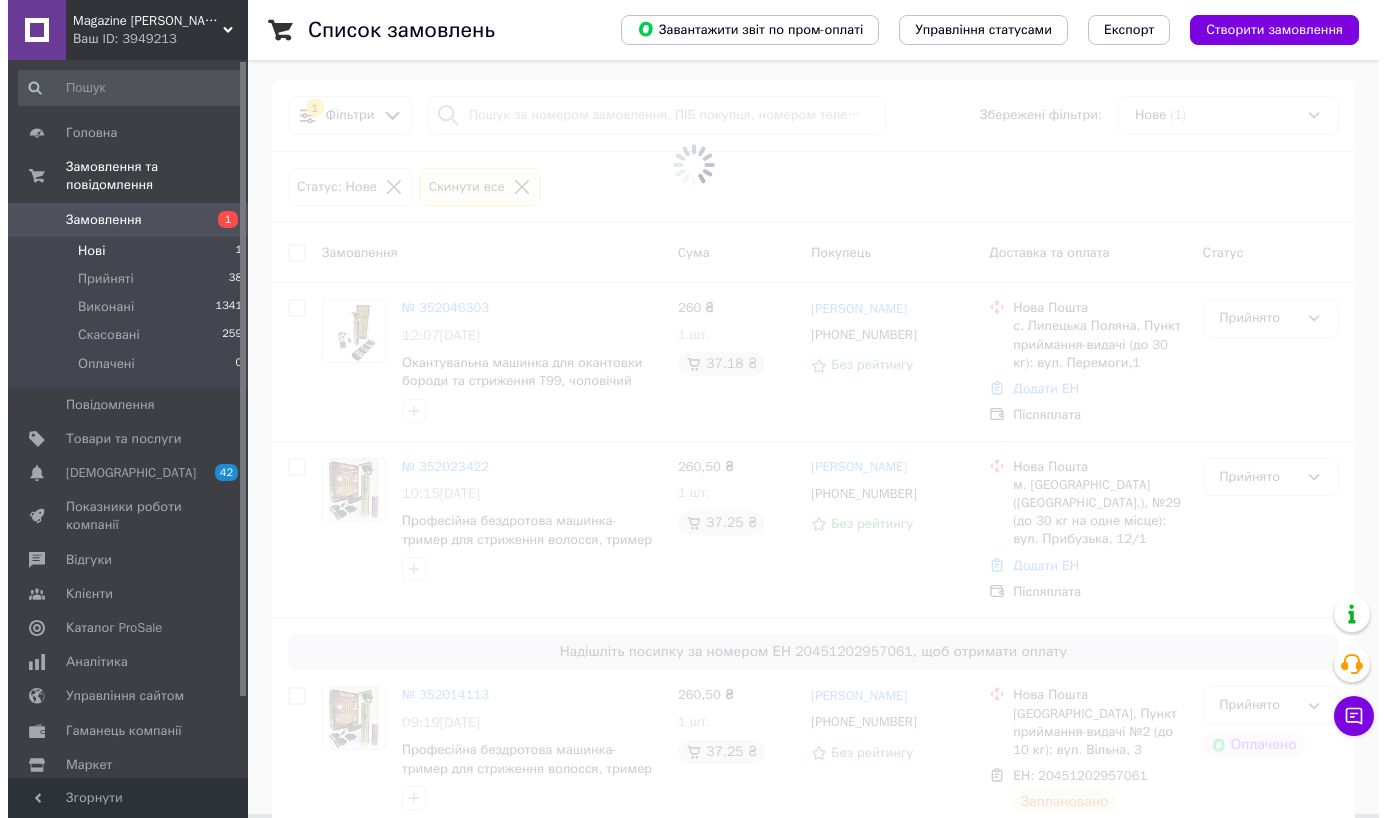 scroll, scrollTop: 0, scrollLeft: 0, axis: both 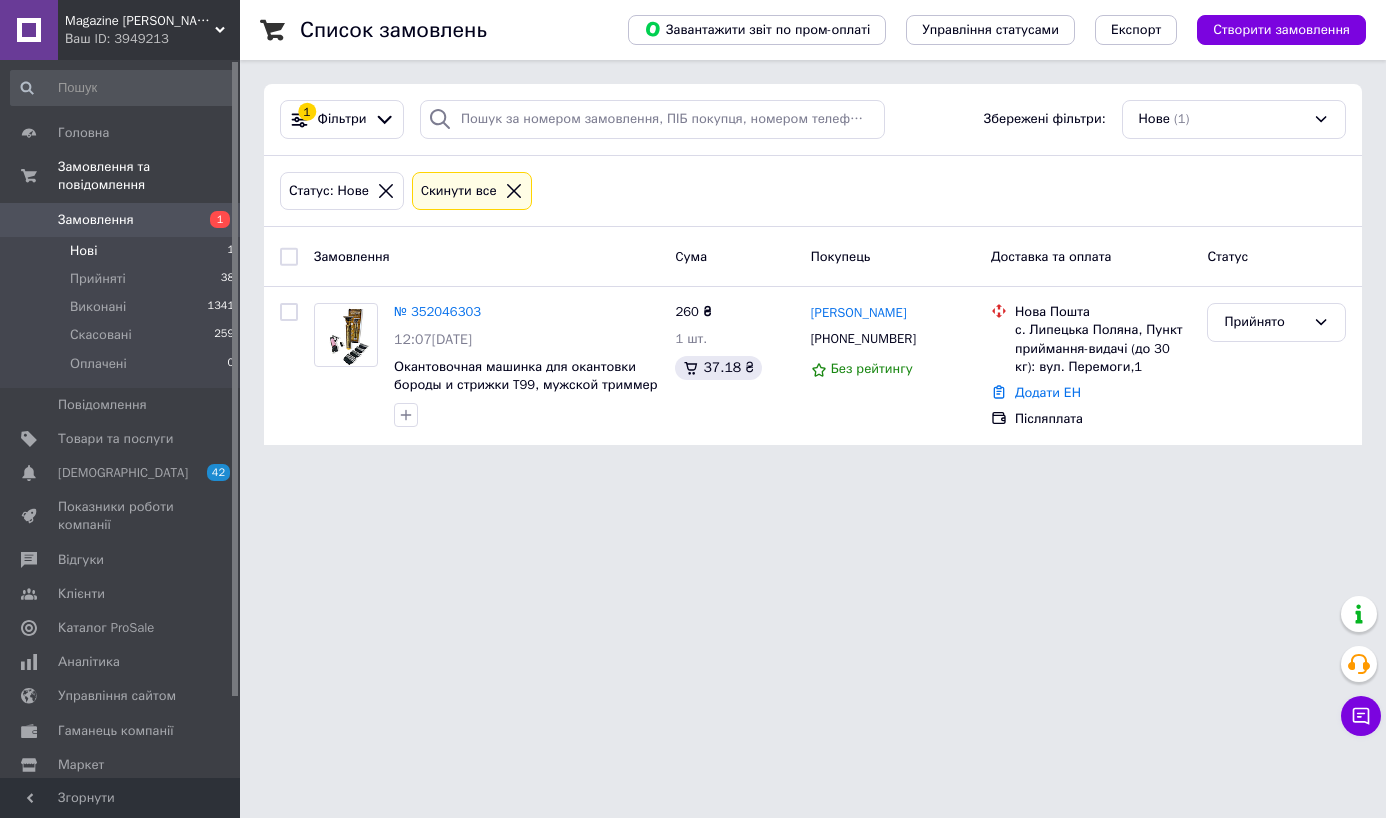 click on "Замовлення" at bounding box center [121, 220] 